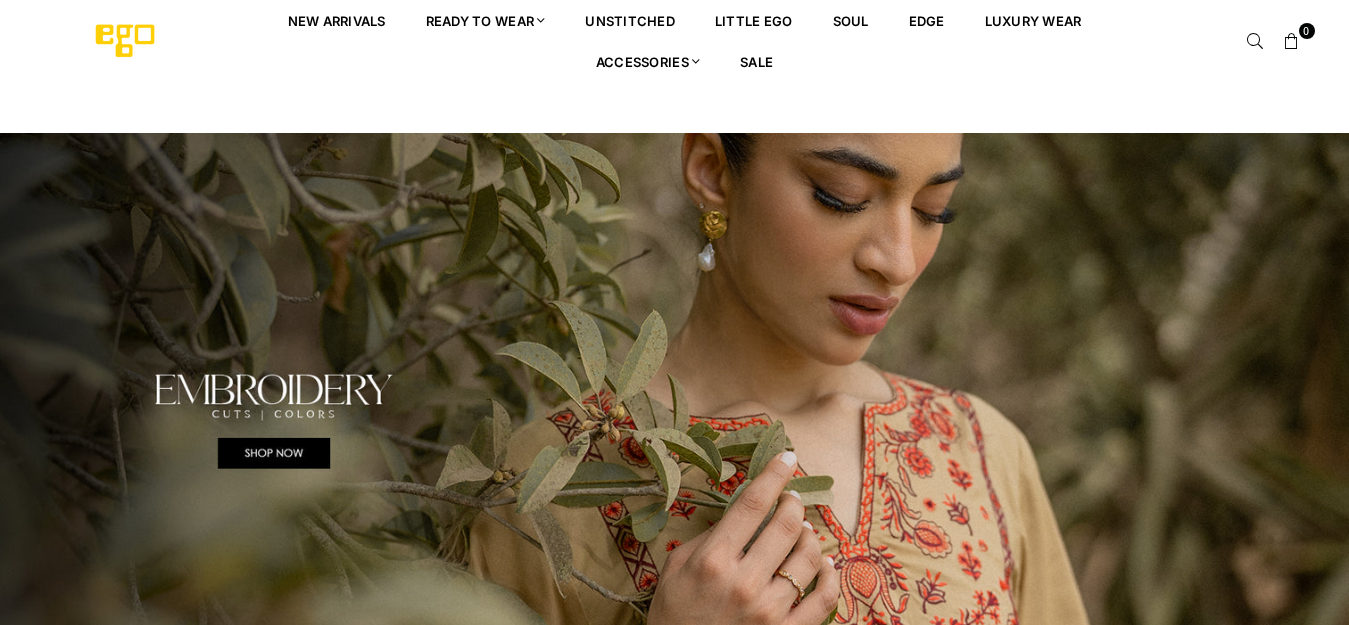 scroll, scrollTop: 0, scrollLeft: 0, axis: both 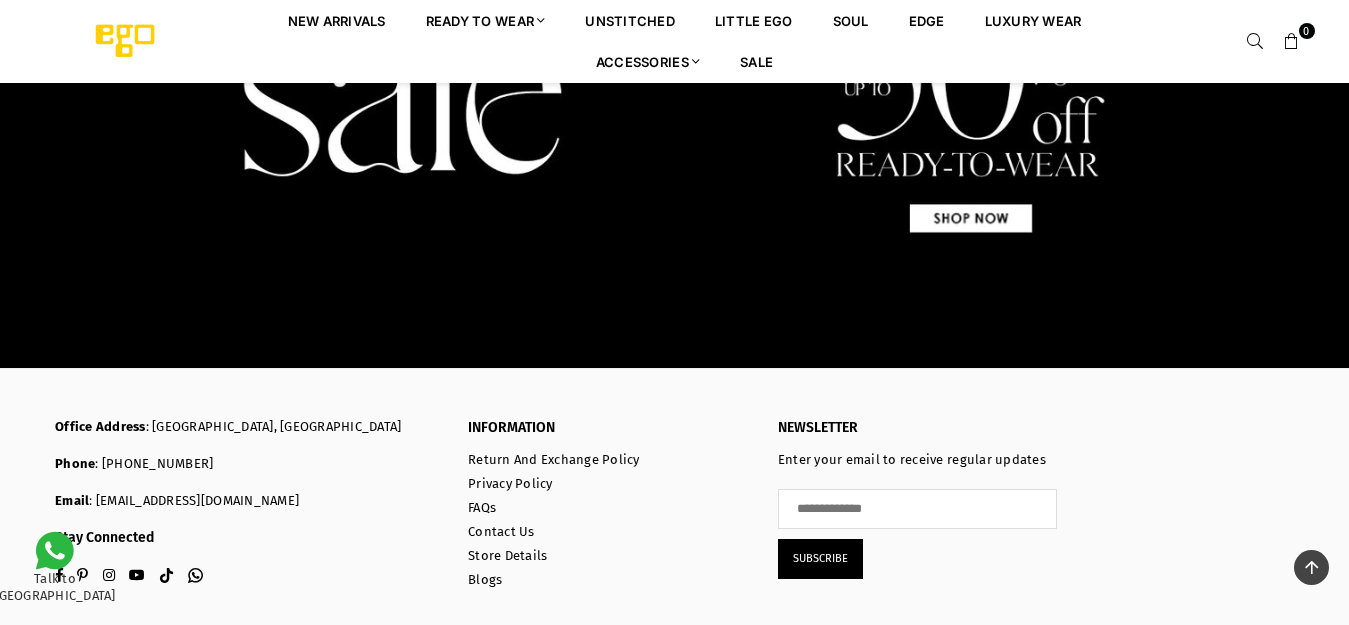 click at bounding box center (674, 80) 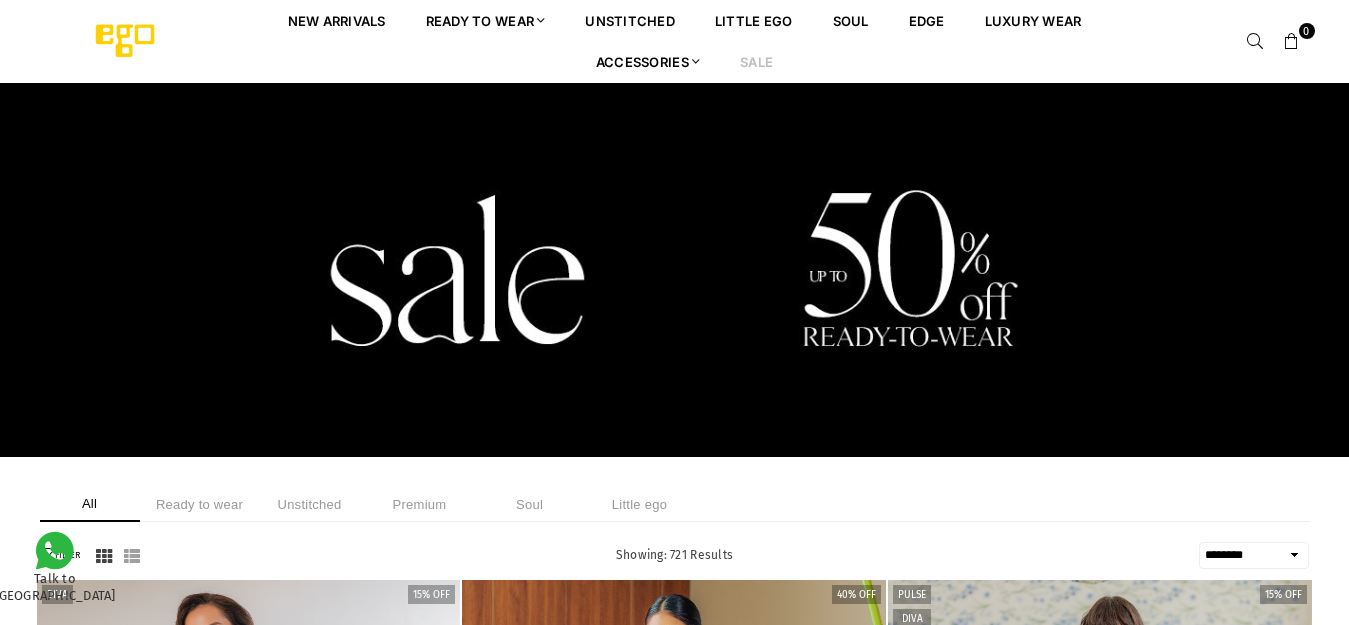 select on "******" 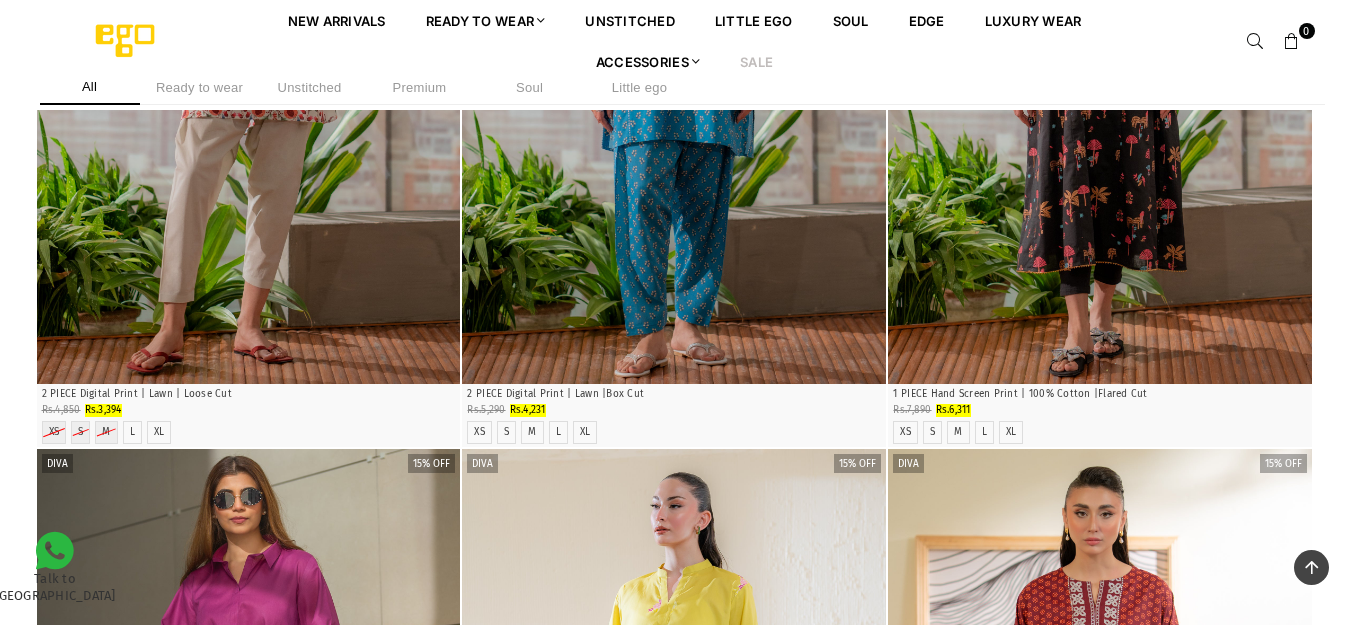 scroll, scrollTop: 2182, scrollLeft: 0, axis: vertical 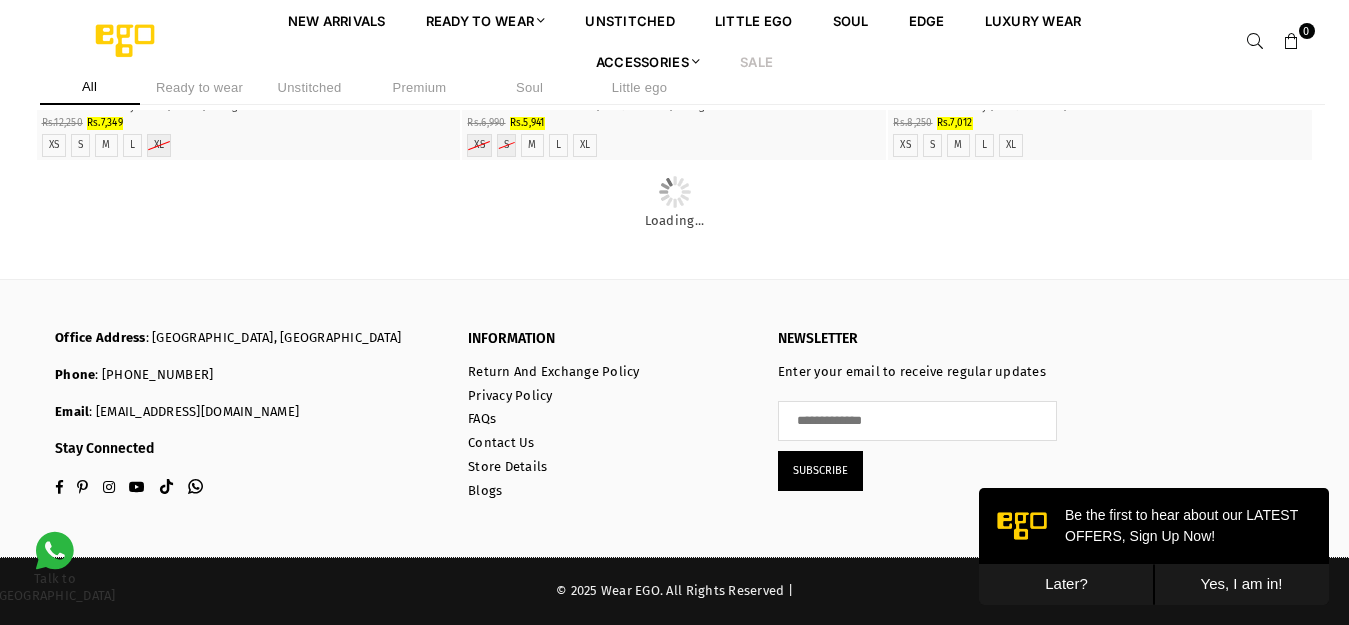 click on "Later?" at bounding box center [1066, 584] 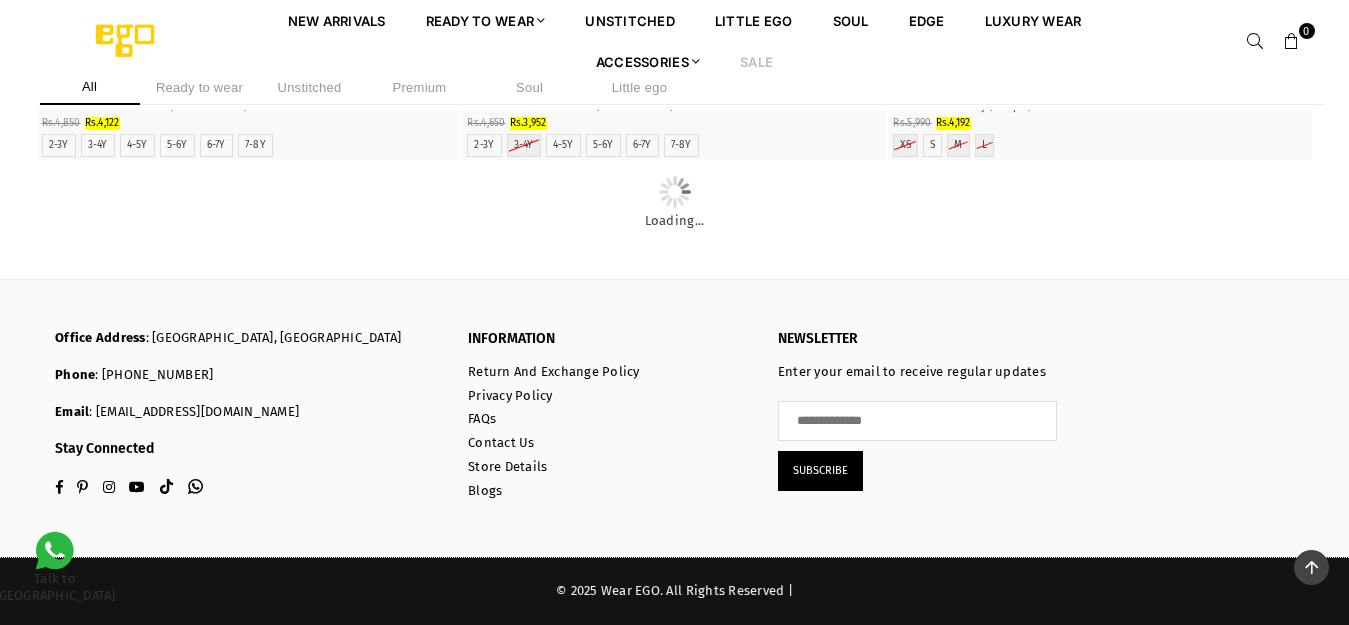 scroll, scrollTop: 15966, scrollLeft: 0, axis: vertical 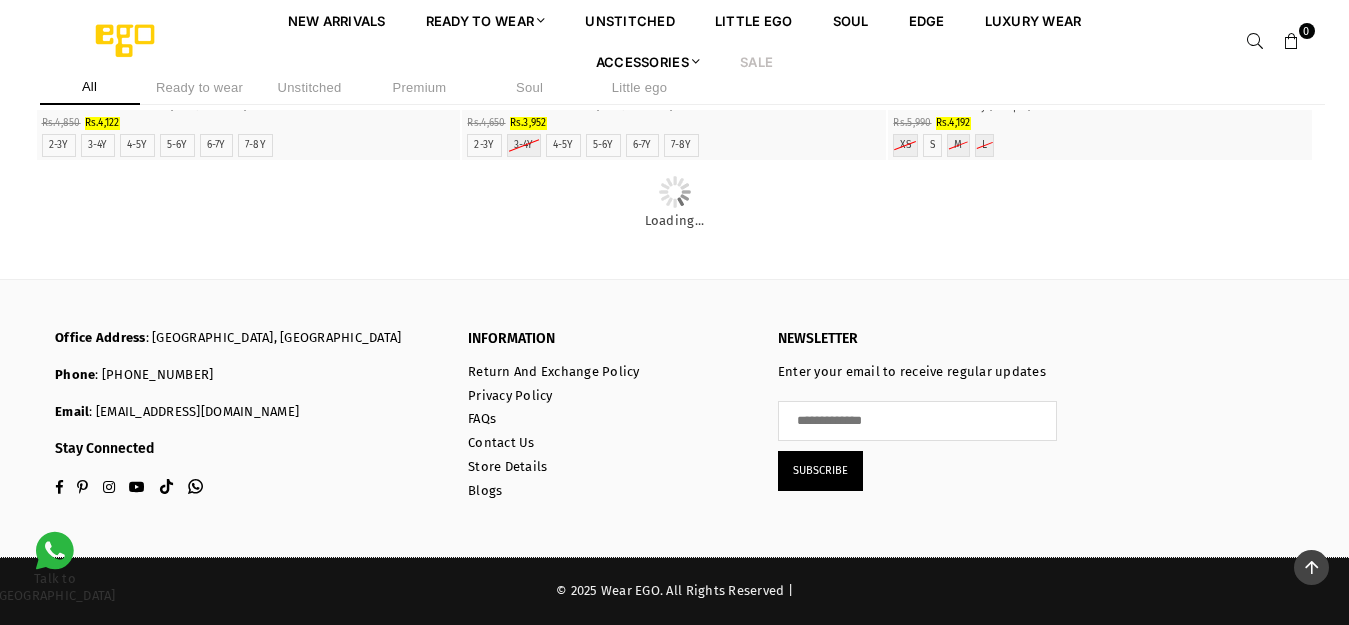 click on "Sale" at bounding box center (756, 61) 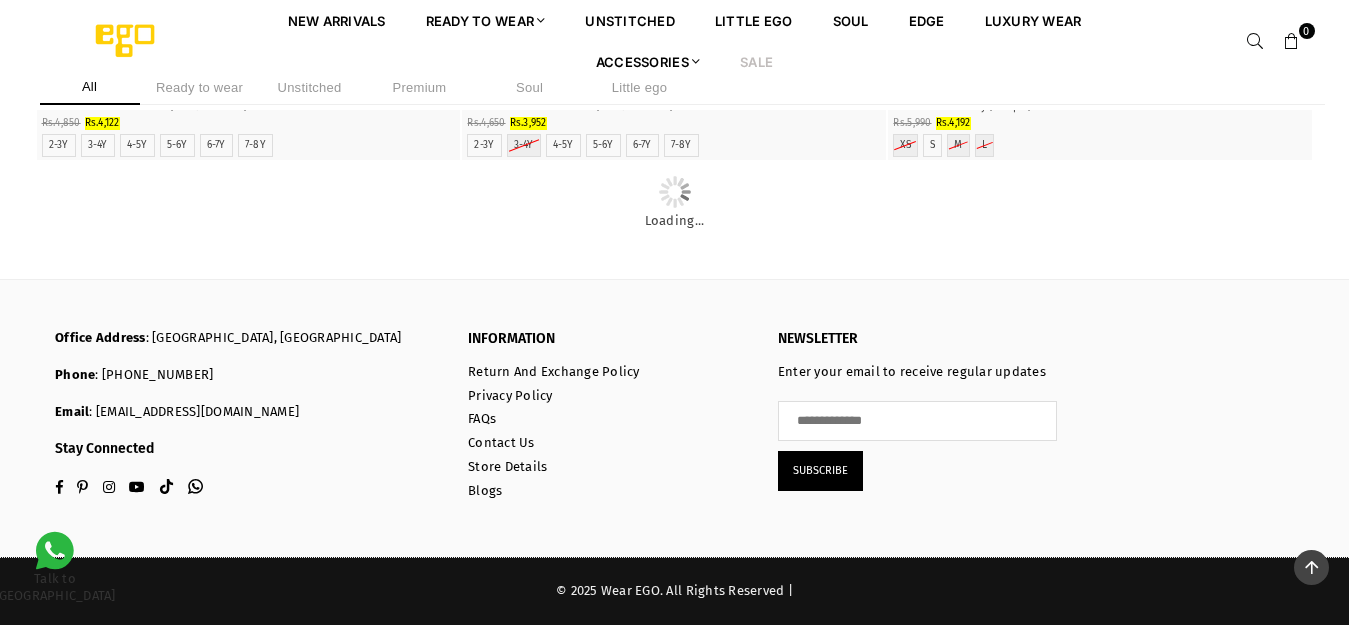 scroll, scrollTop: 15966, scrollLeft: 0, axis: vertical 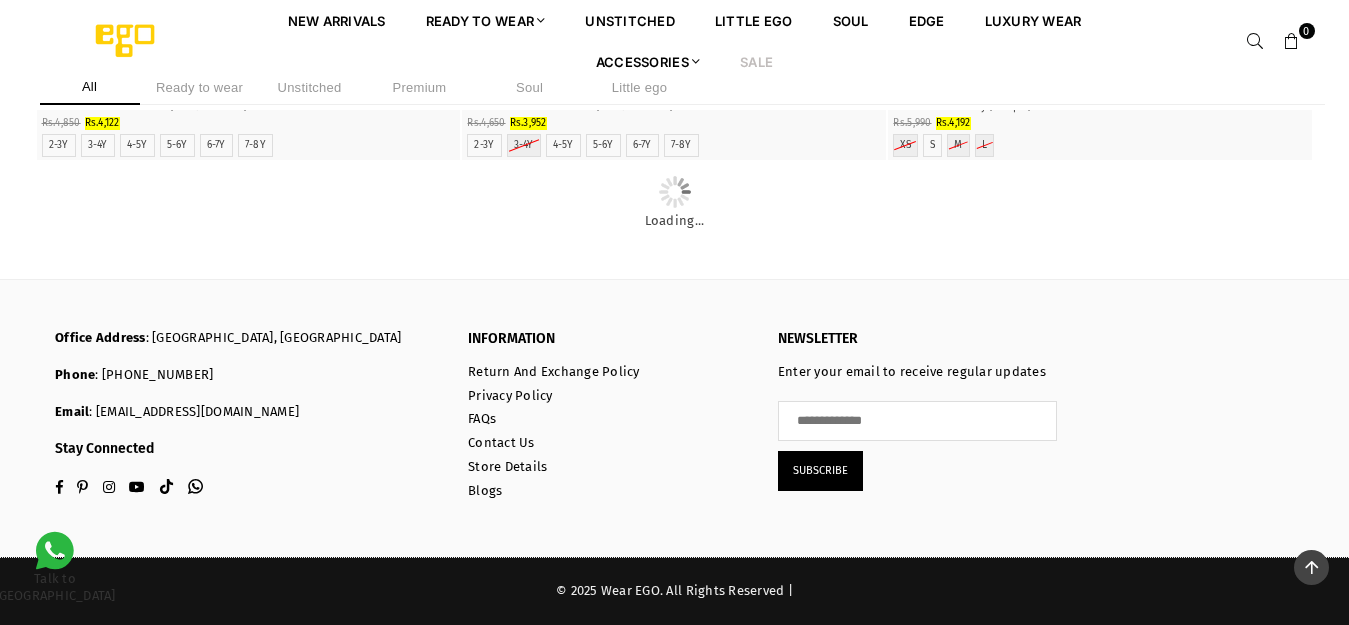 click at bounding box center (249, -1500) 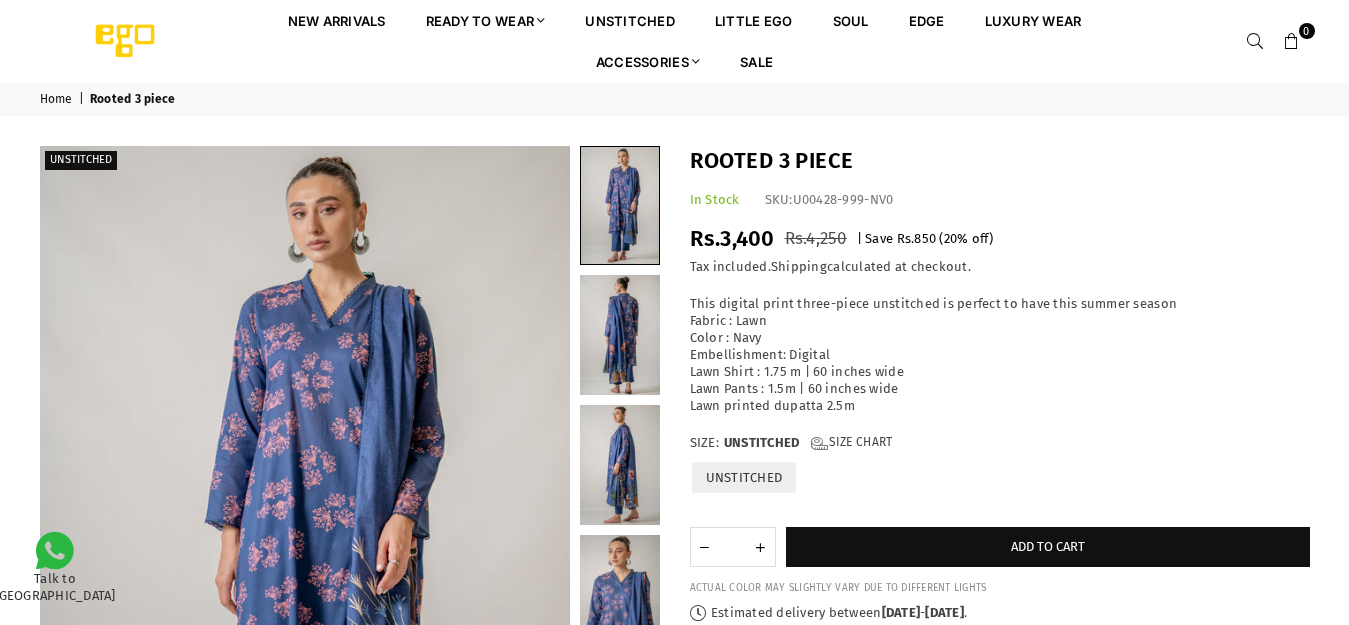 scroll, scrollTop: 0, scrollLeft: 0, axis: both 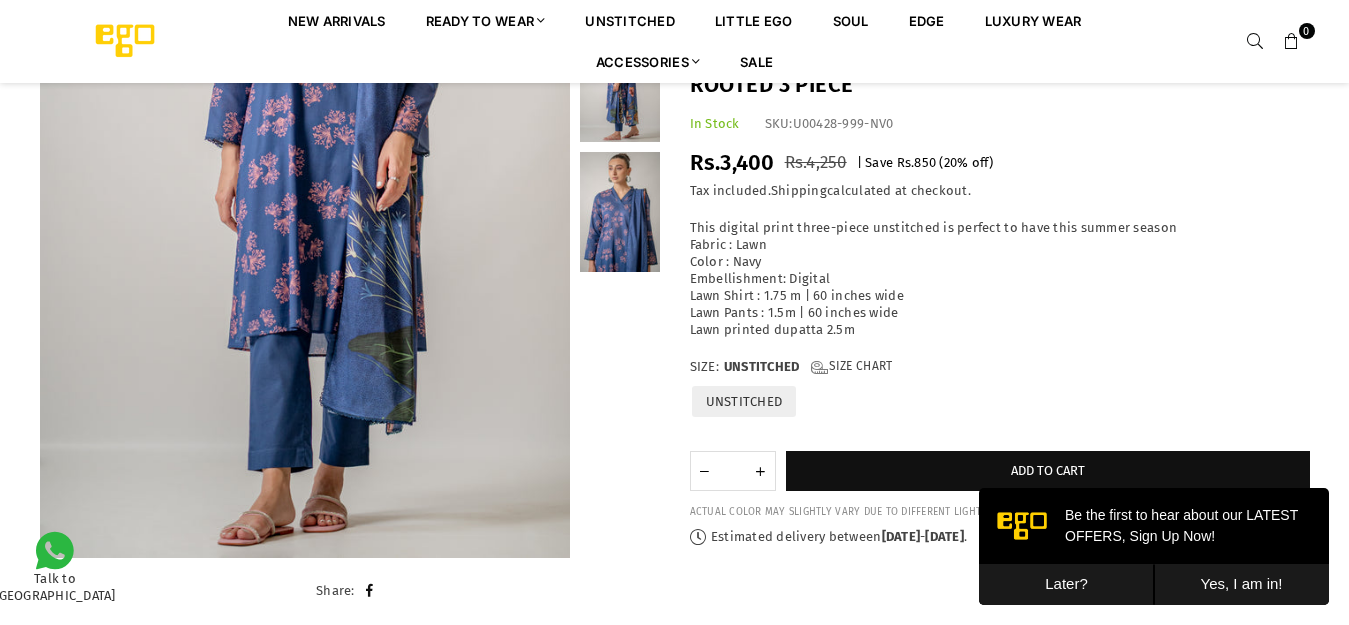 click on "Later?" at bounding box center [1066, 584] 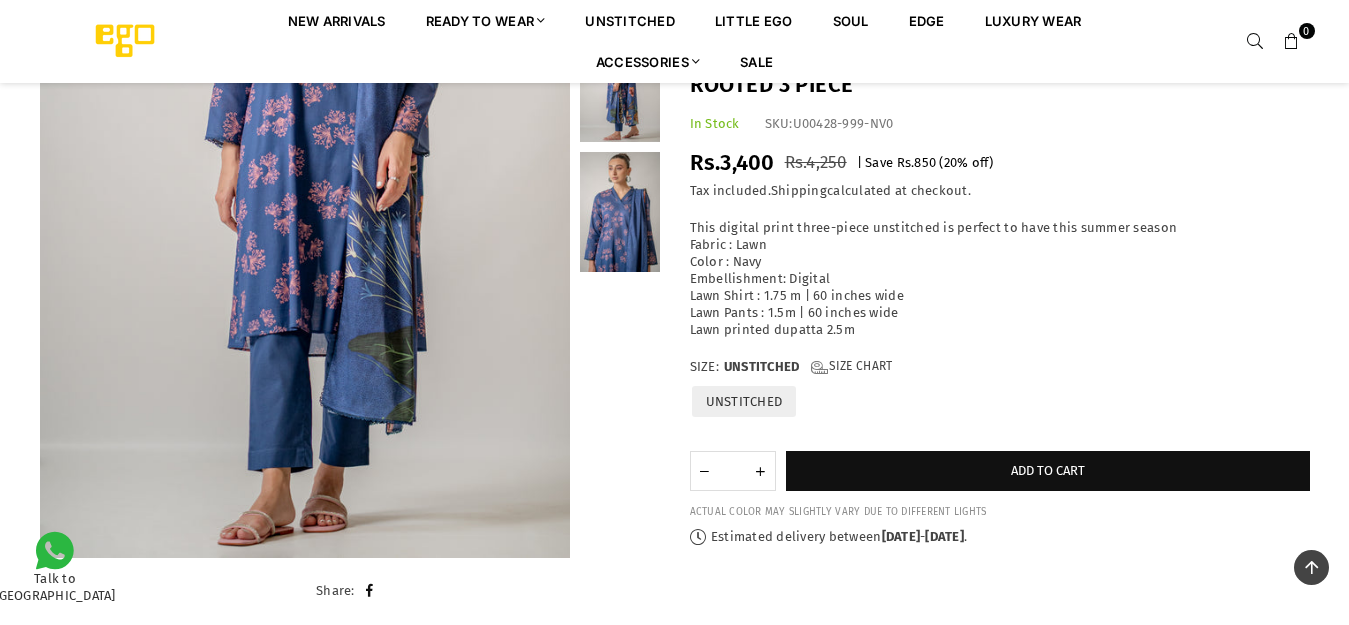 click at bounding box center (1256, 42) 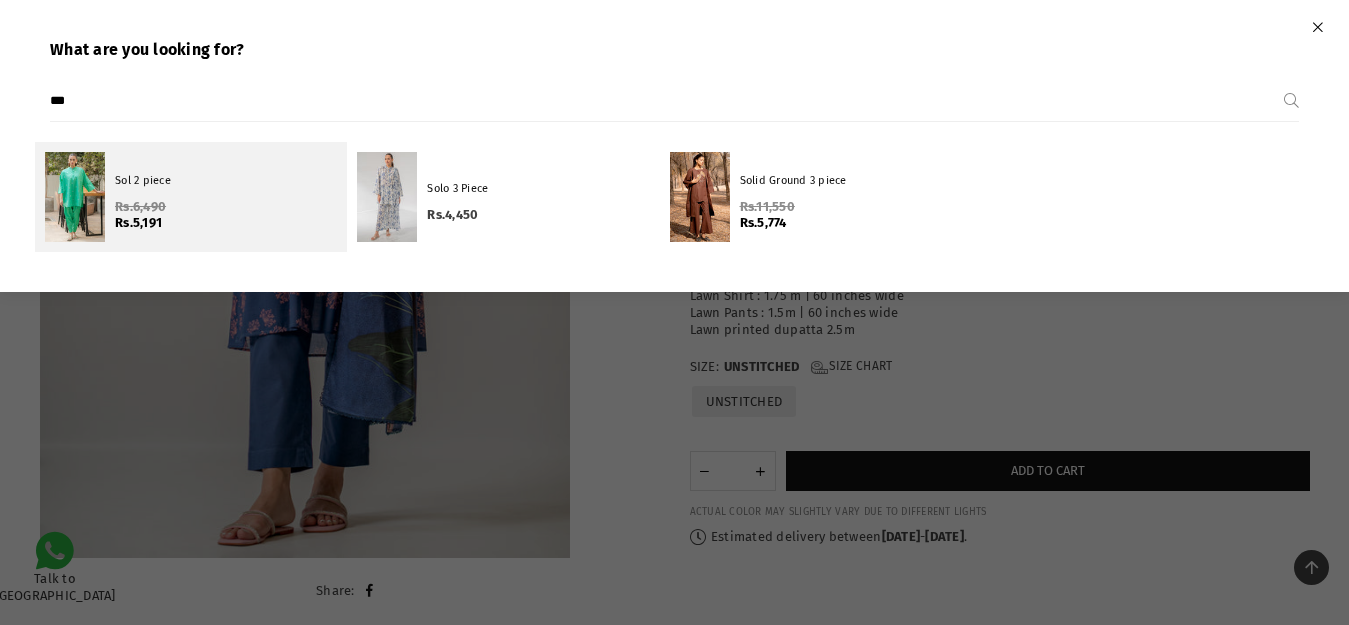 type on "***" 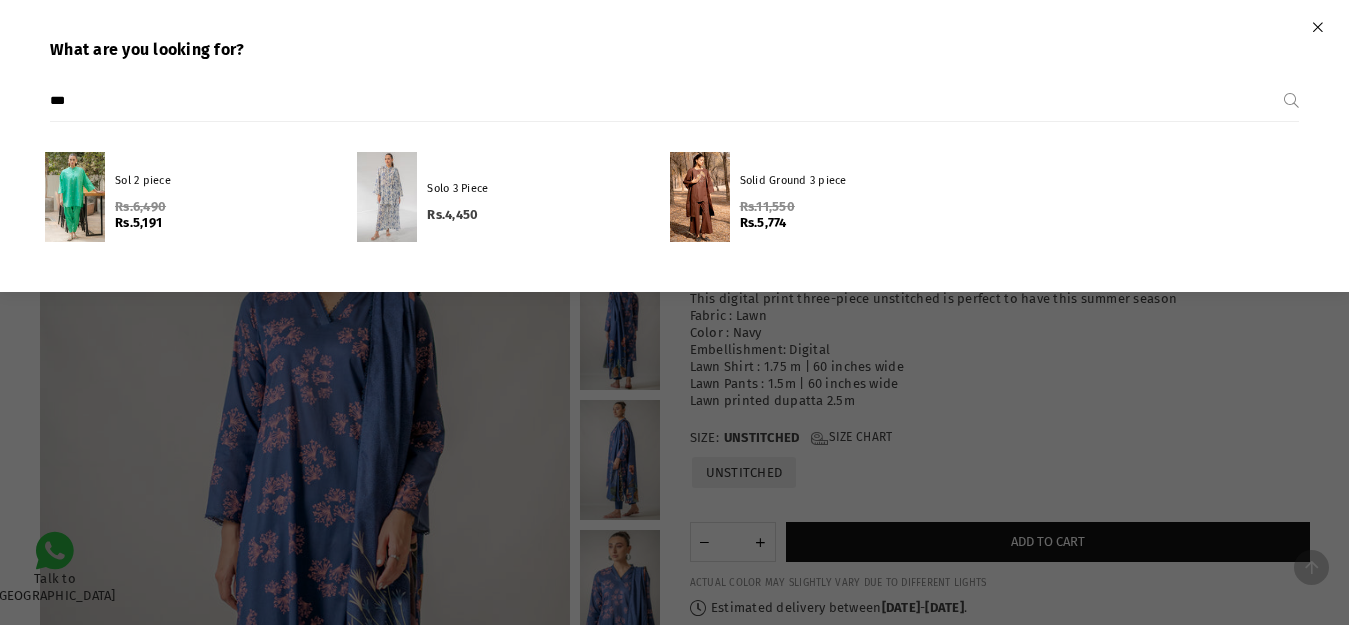 scroll, scrollTop: 0, scrollLeft: 0, axis: both 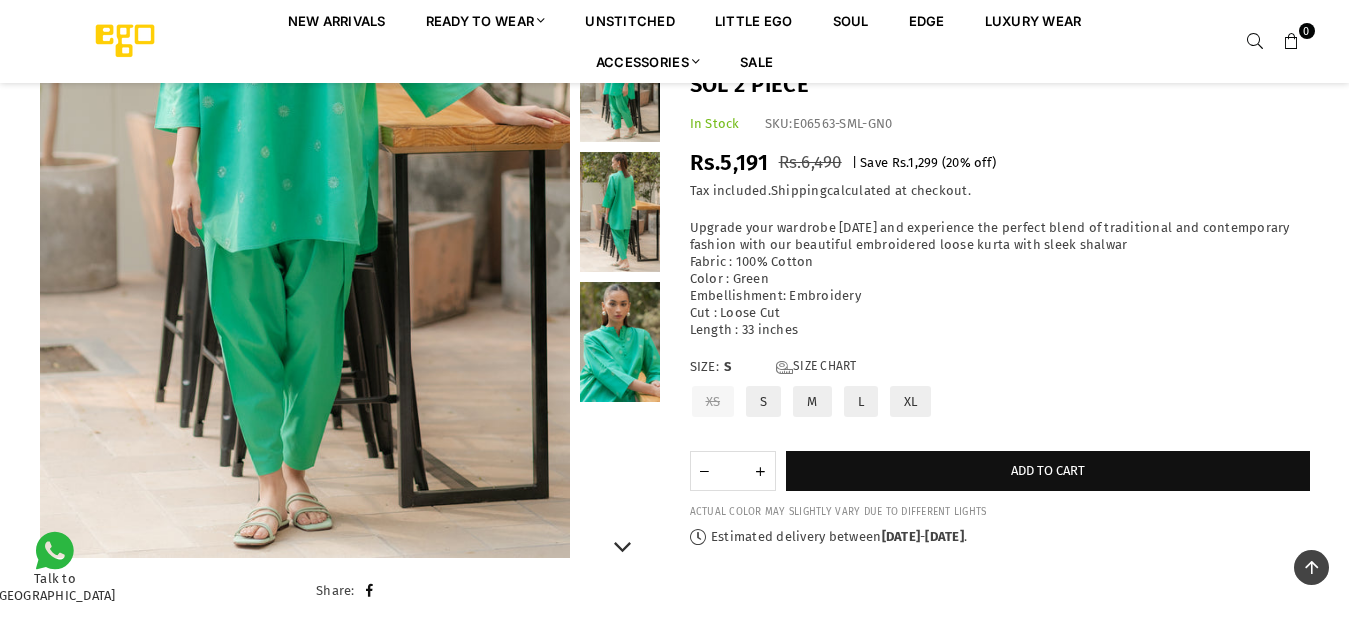 click at bounding box center (620, 342) 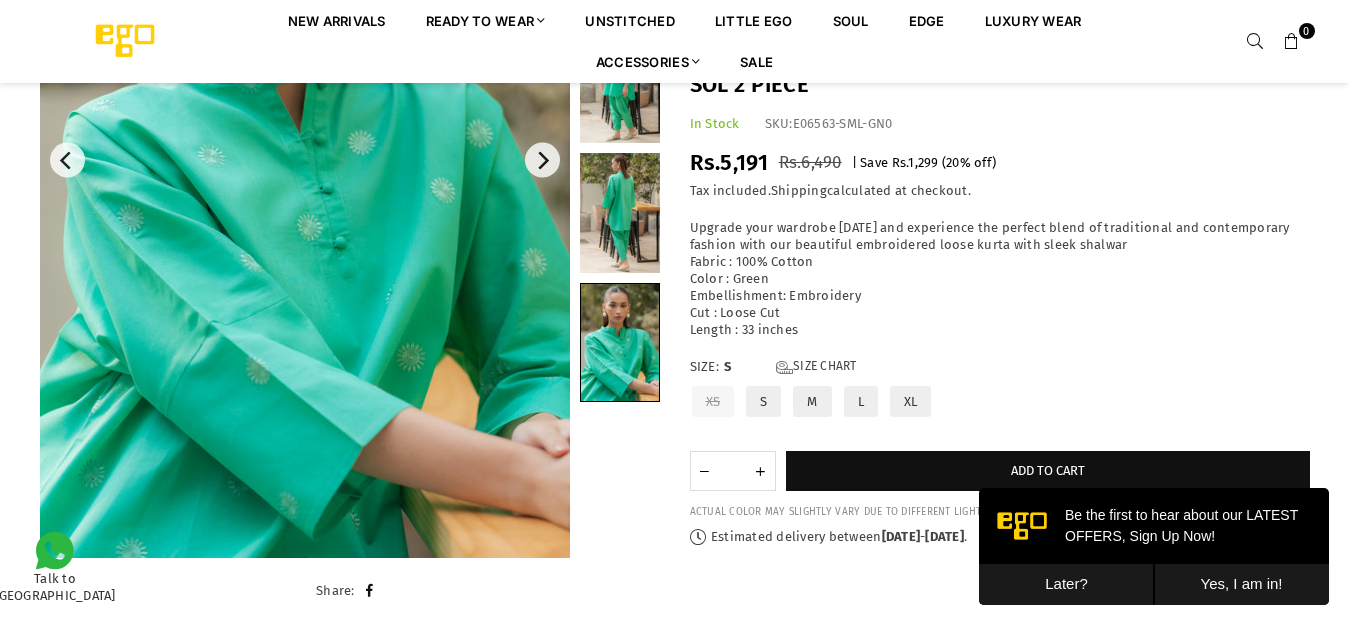 scroll, scrollTop: 0, scrollLeft: 0, axis: both 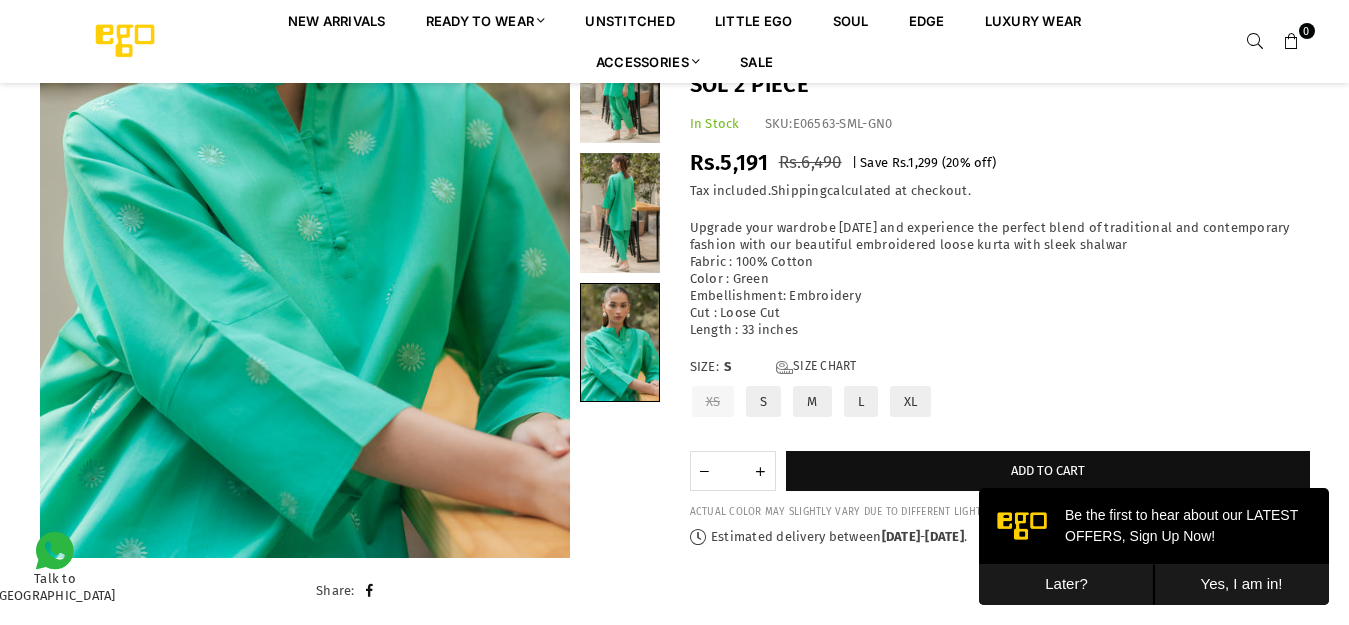 click on "XL" at bounding box center [911, 401] 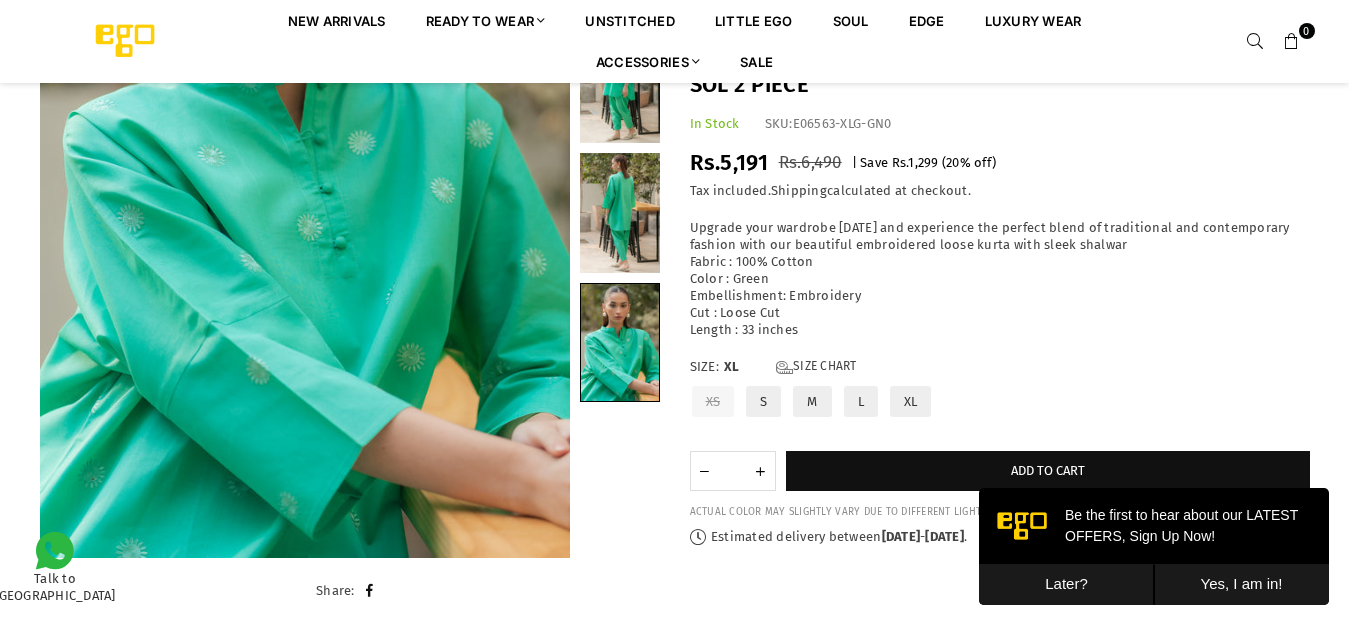 click on "Later?" at bounding box center [1066, 584] 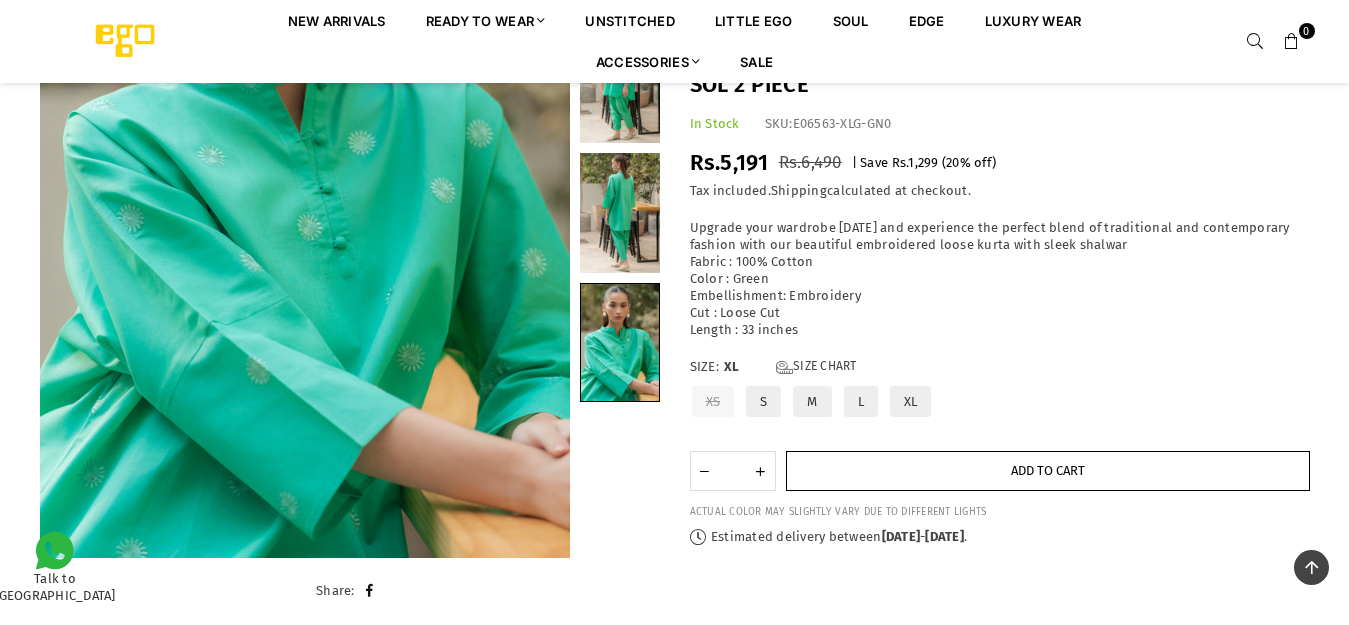 click on "Add to cart" at bounding box center (1048, 470) 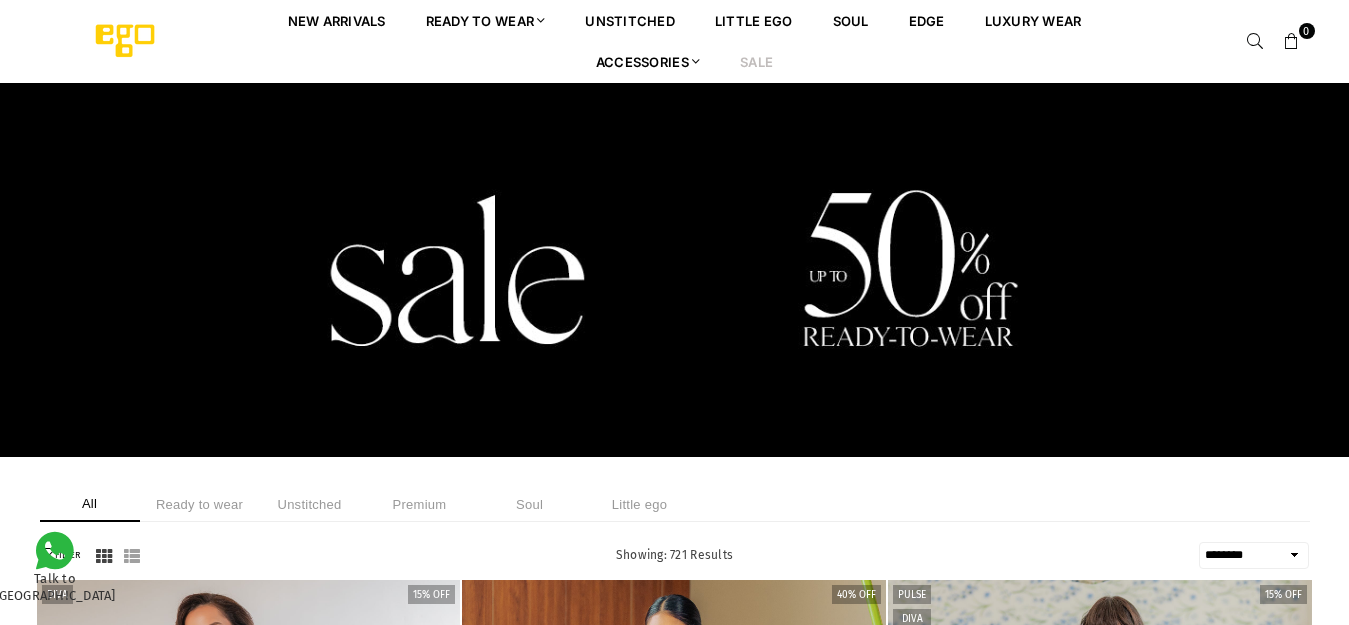 select on "******" 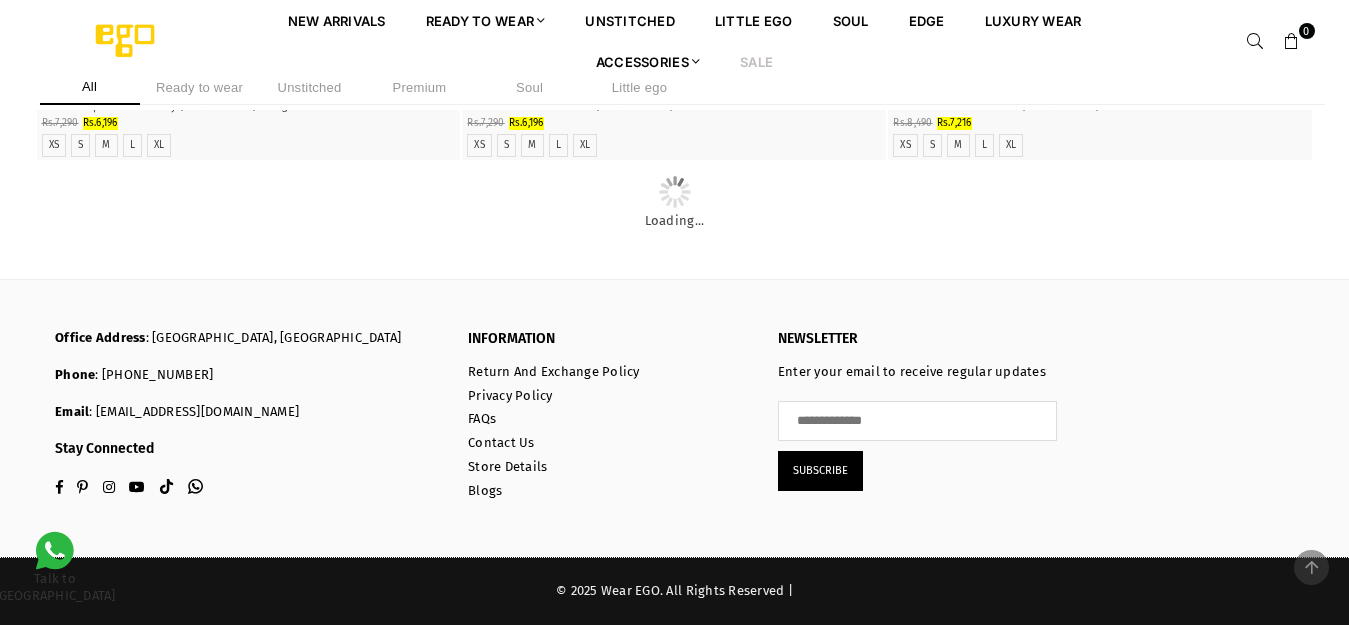 scroll, scrollTop: 3166, scrollLeft: 0, axis: vertical 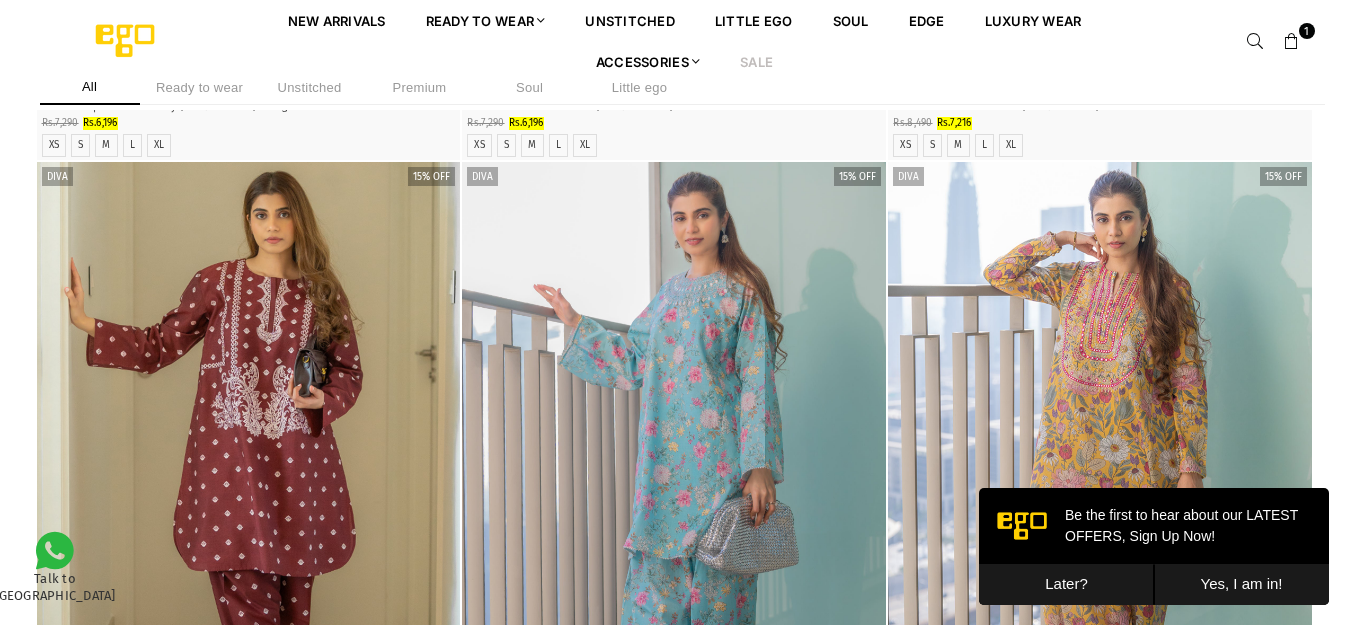click on "Later?" at bounding box center (1066, 584) 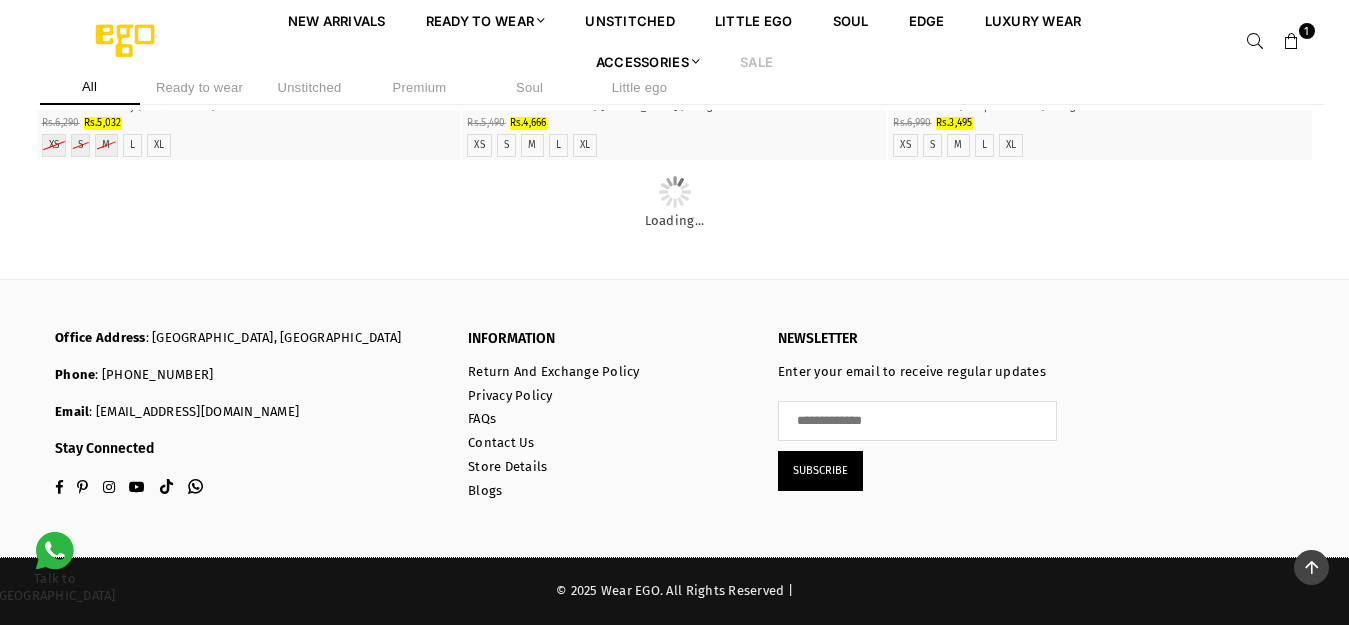scroll, scrollTop: 8666, scrollLeft: 0, axis: vertical 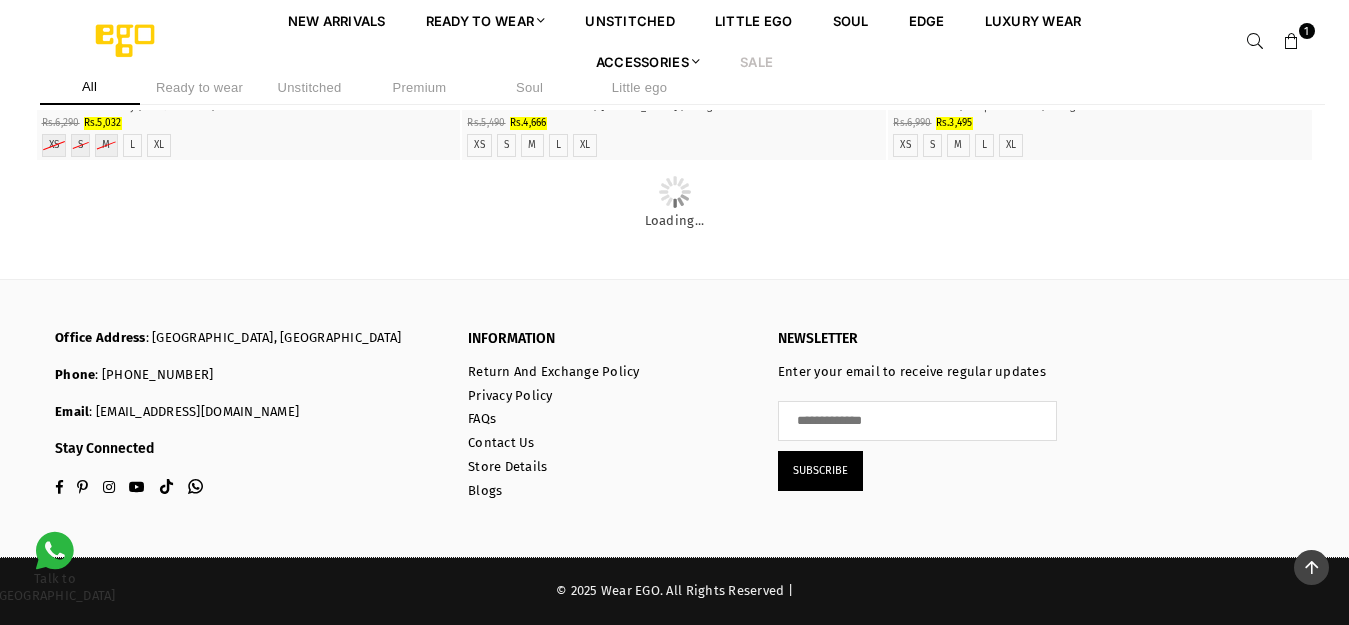 click at bounding box center (1256, 42) 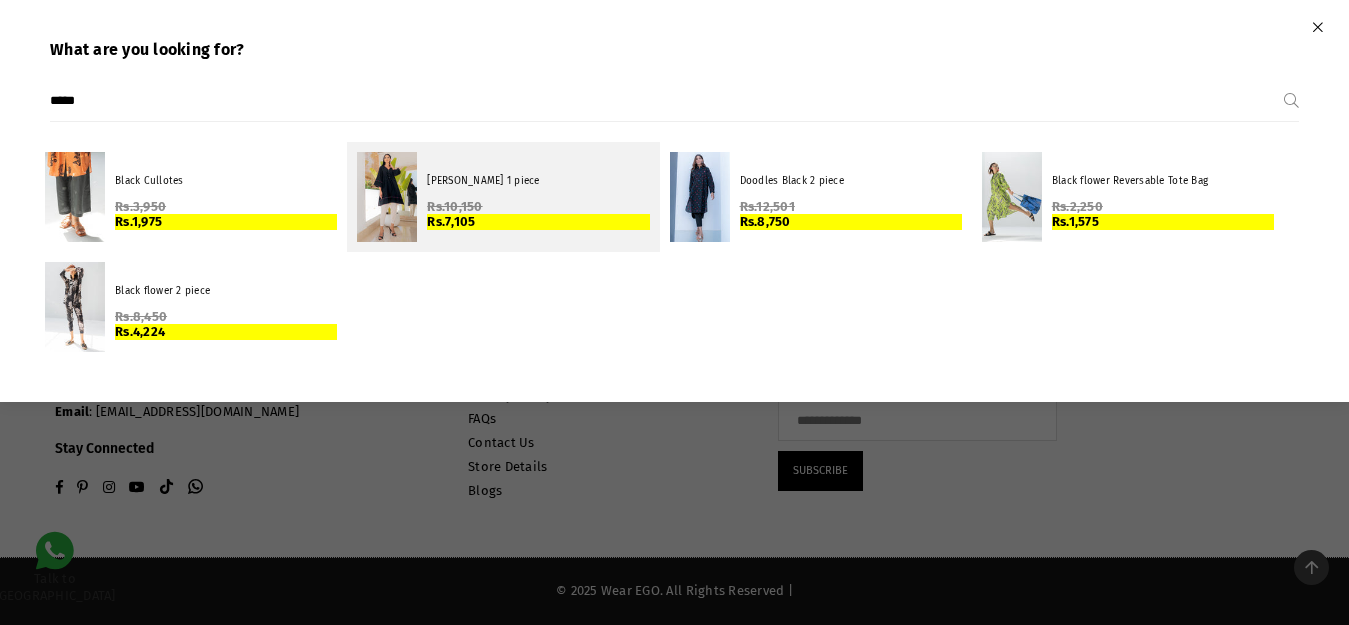 type on "*****" 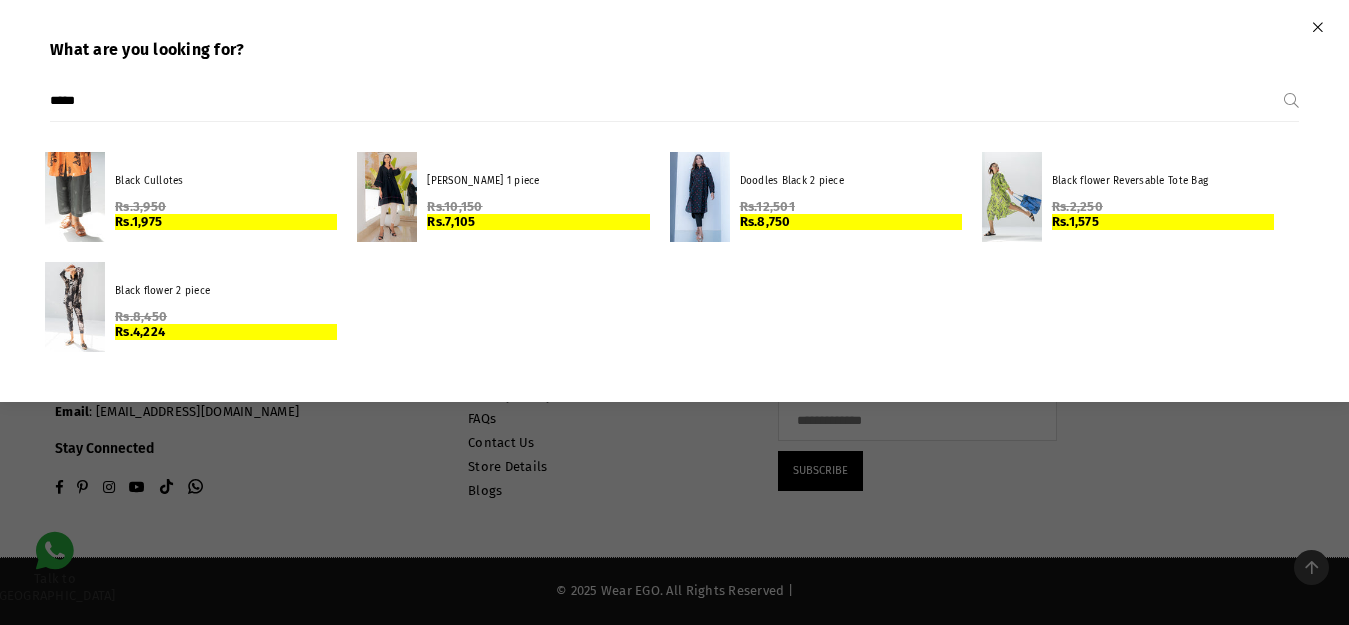 scroll, scrollTop: 8266, scrollLeft: 0, axis: vertical 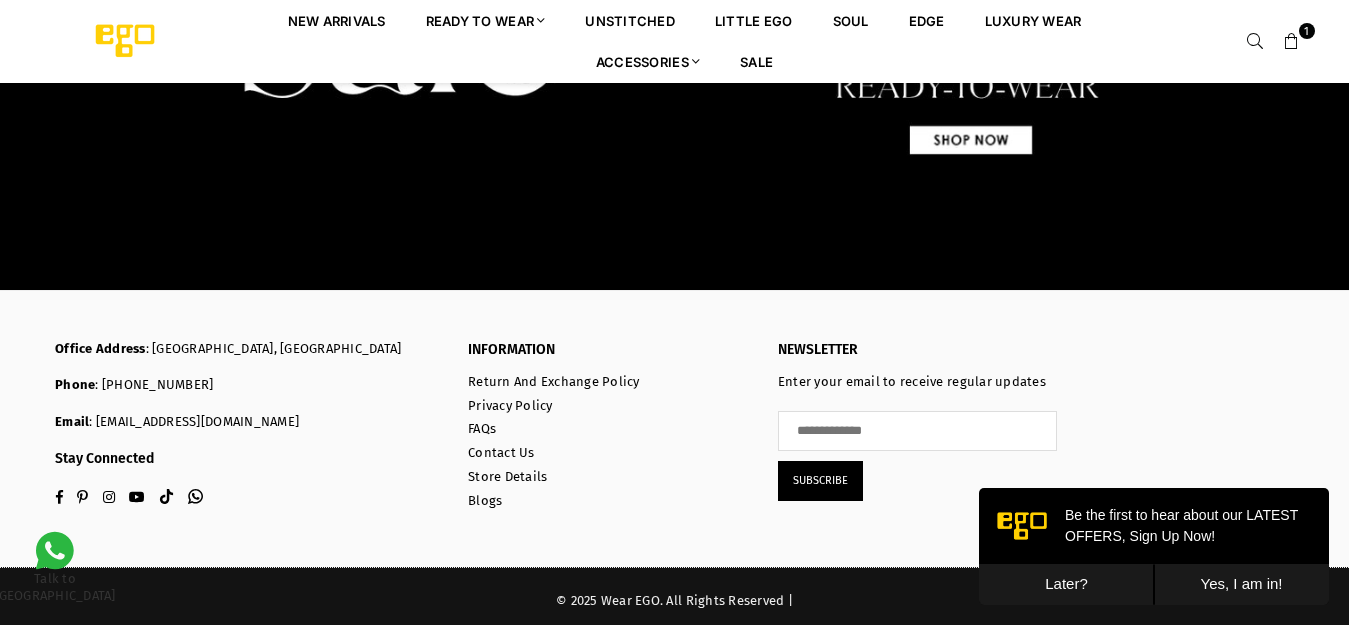 click on "Later?" at bounding box center [1066, 584] 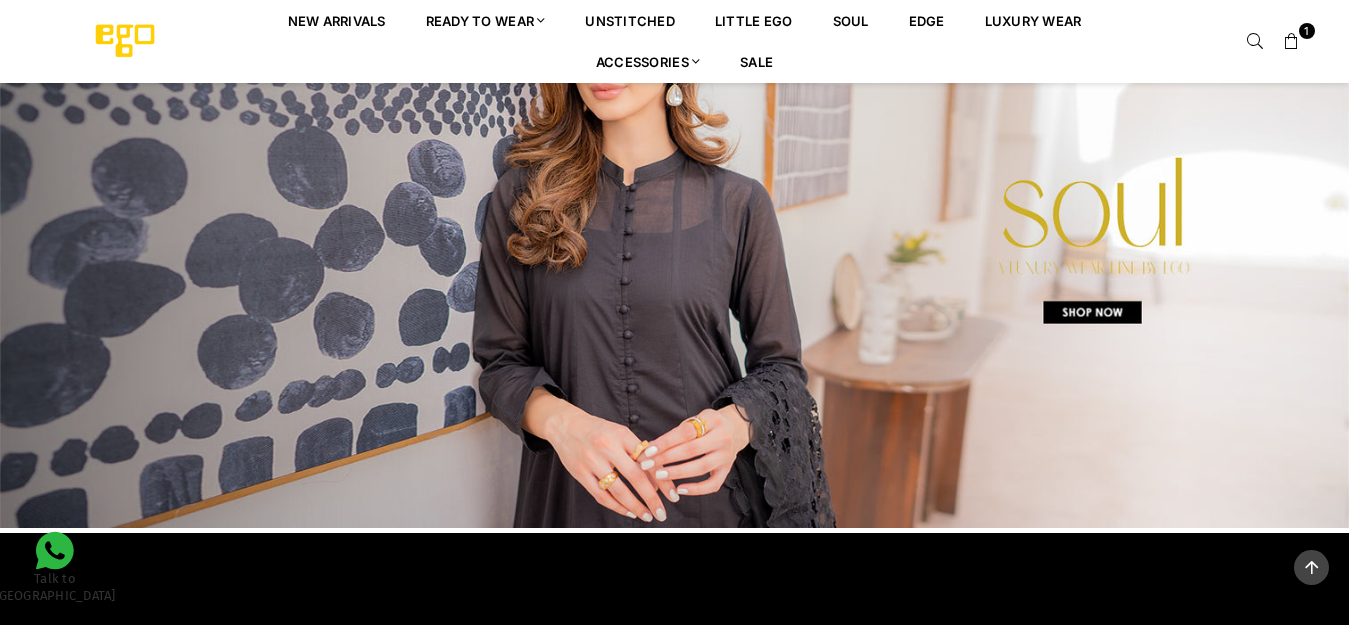 scroll, scrollTop: 3113, scrollLeft: 0, axis: vertical 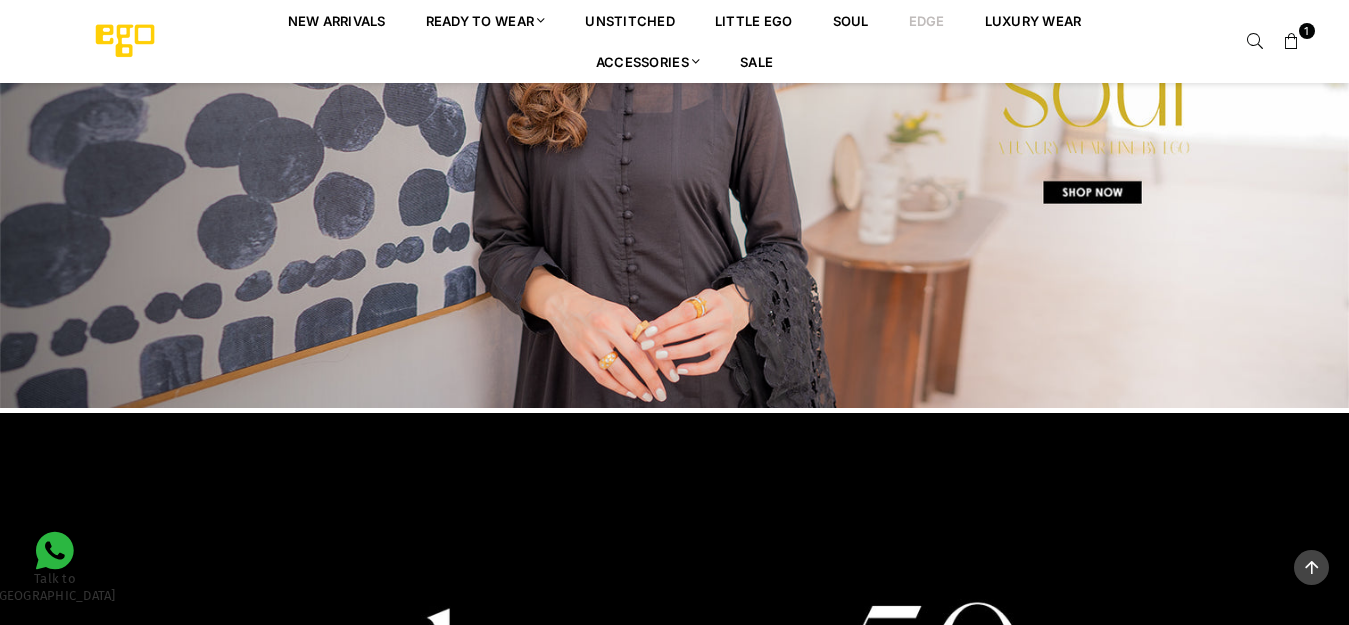 click on "EDGE" at bounding box center [927, 20] 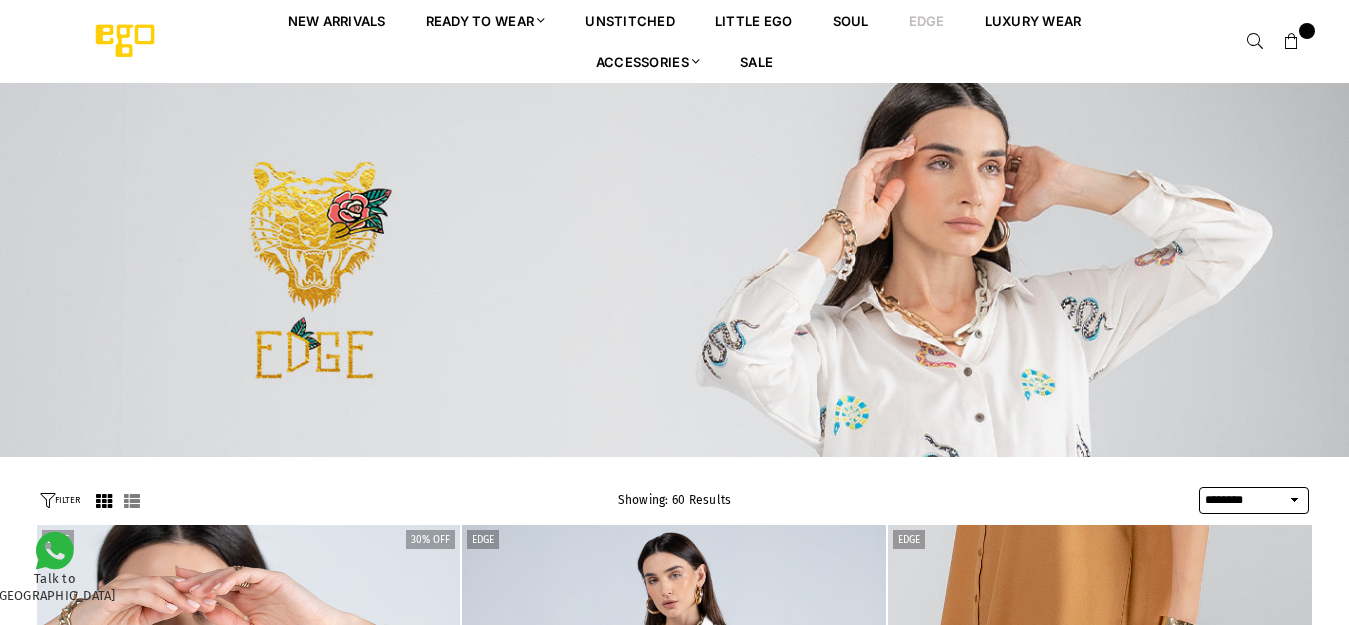 select on "******" 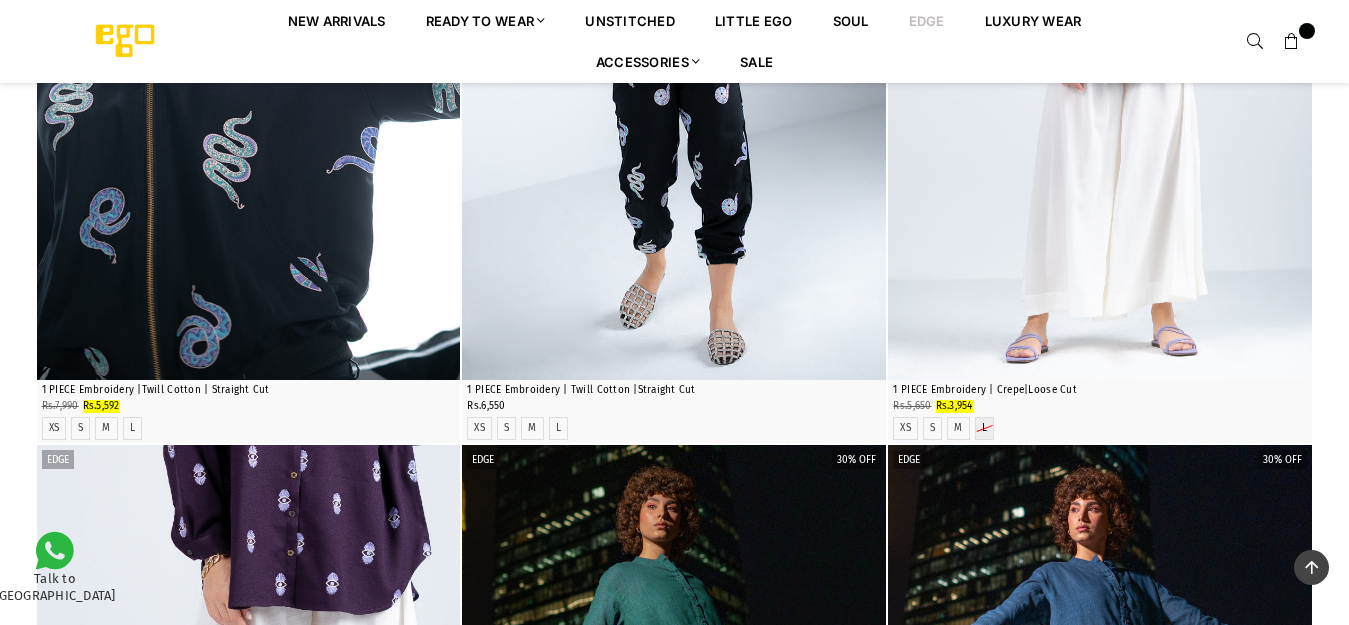 scroll, scrollTop: 2555, scrollLeft: 0, axis: vertical 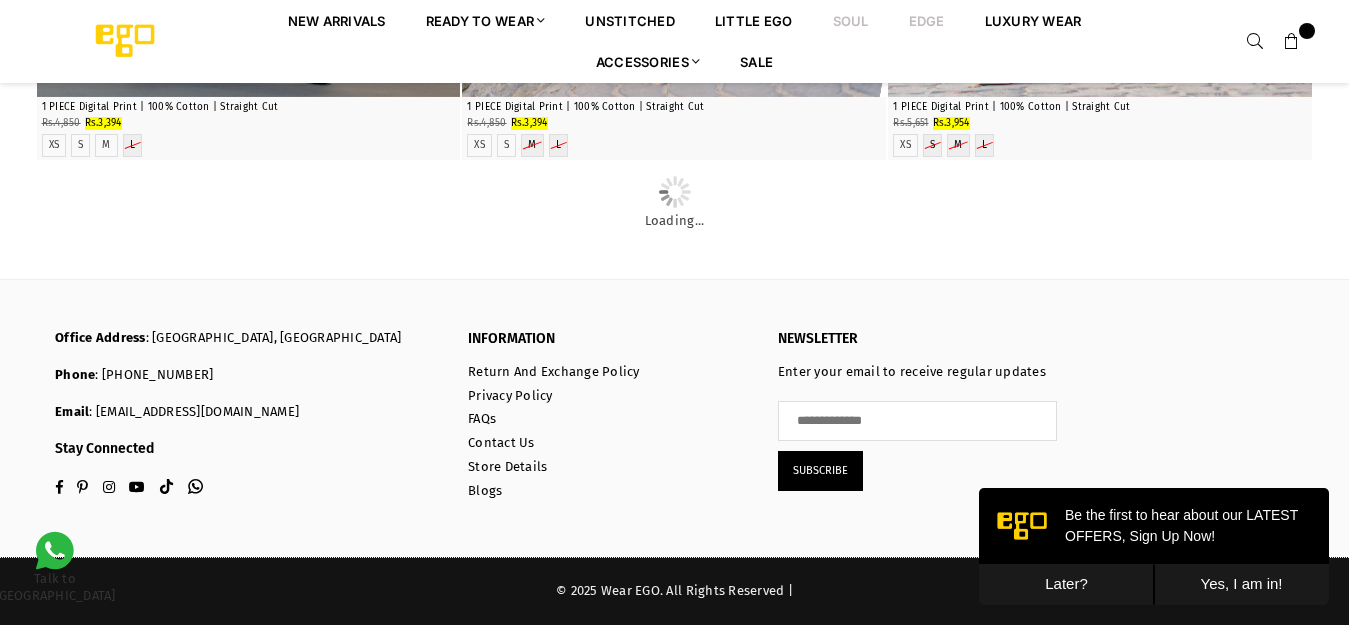 click on "Soul" at bounding box center (851, 20) 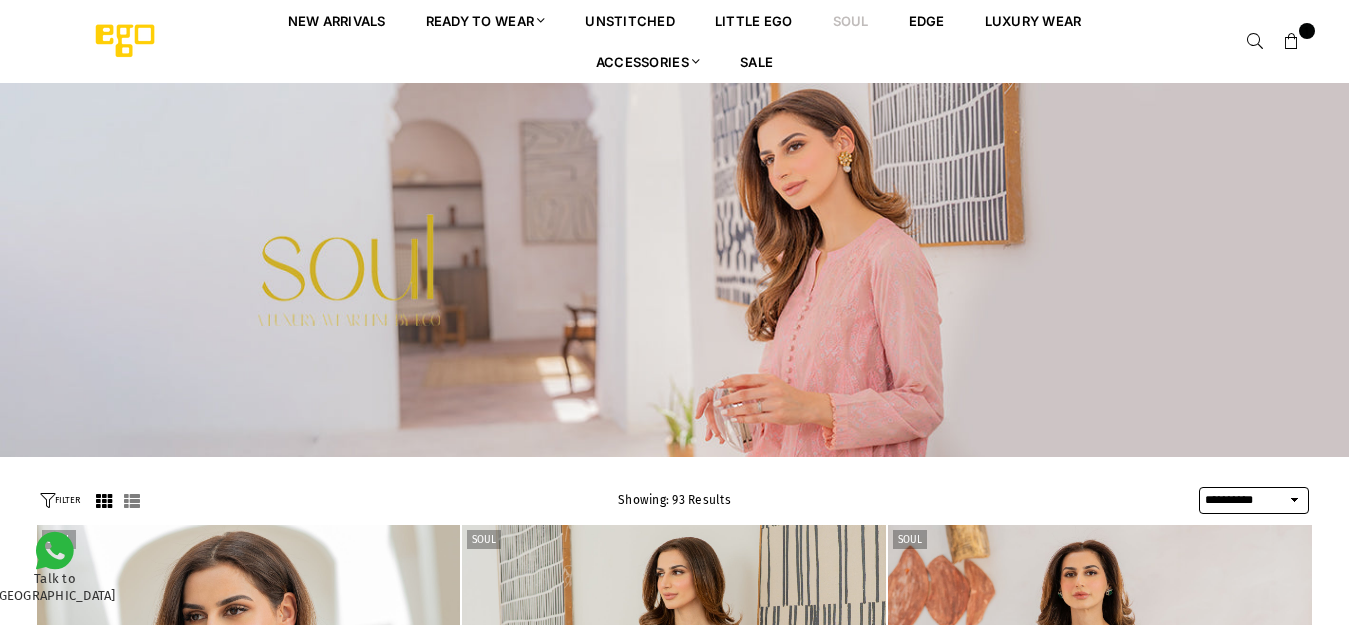 select on "**********" 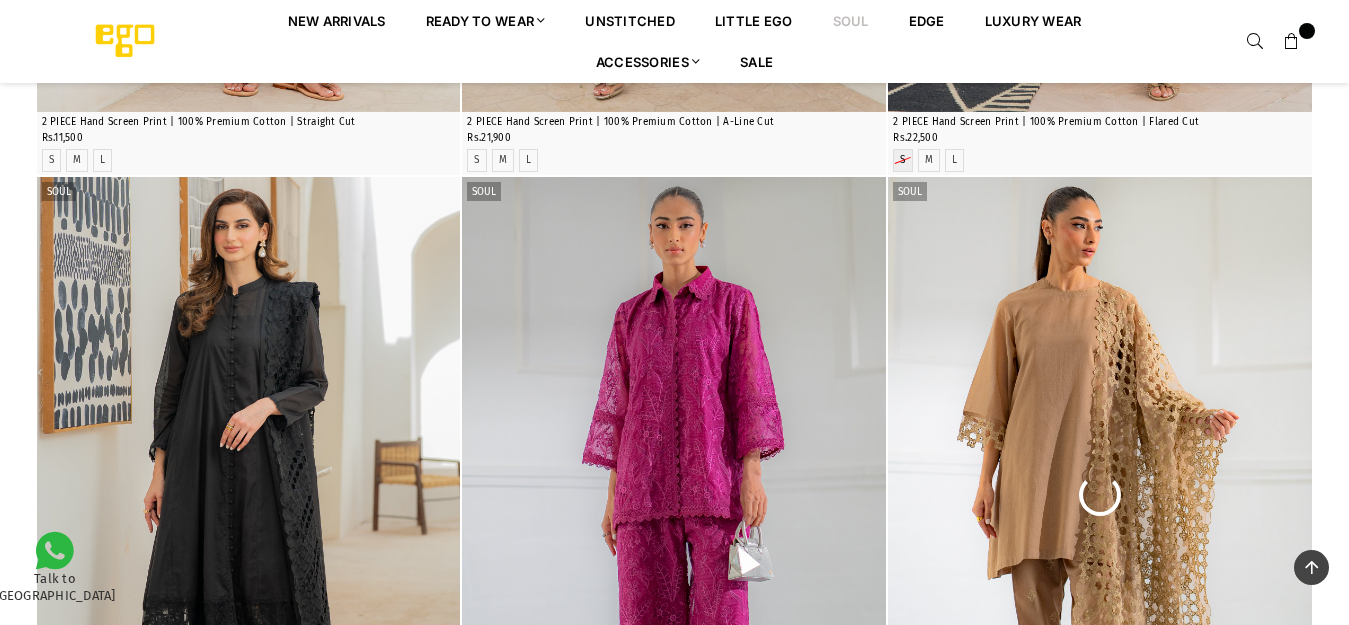scroll, scrollTop: 1082, scrollLeft: 0, axis: vertical 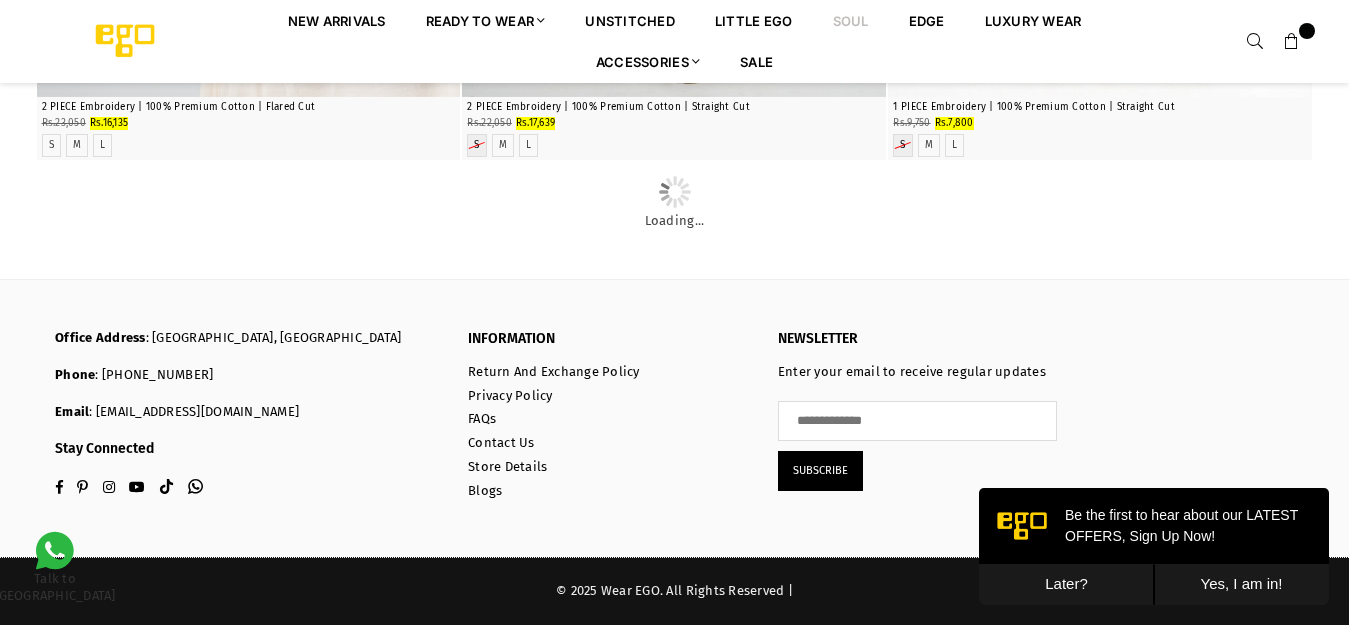 click on "Later?" at bounding box center [1066, 584] 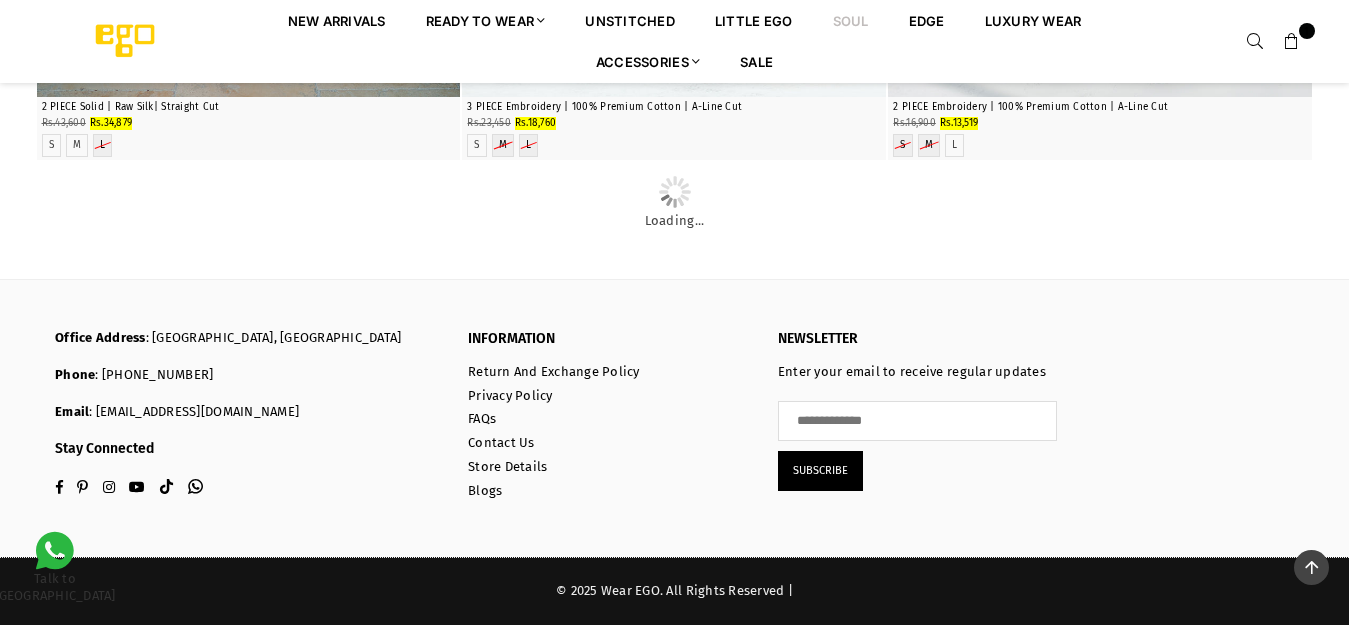 scroll, scrollTop: 11578, scrollLeft: 0, axis: vertical 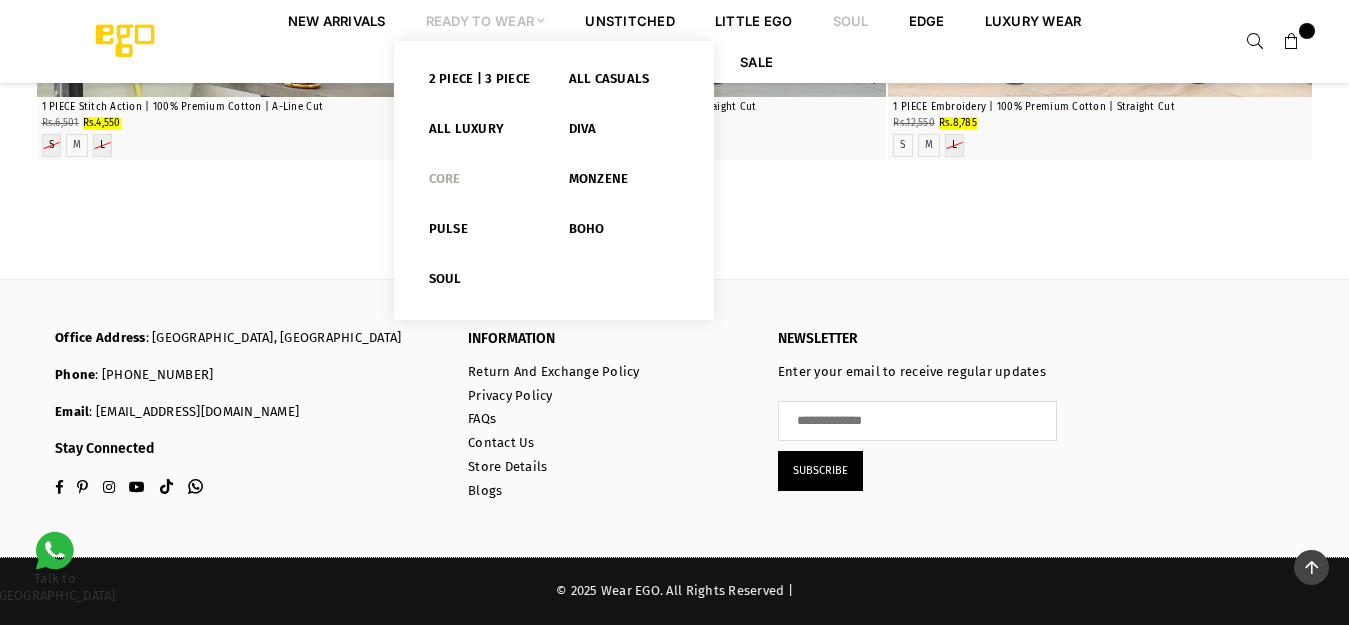 click on "Core" at bounding box center [484, 183] 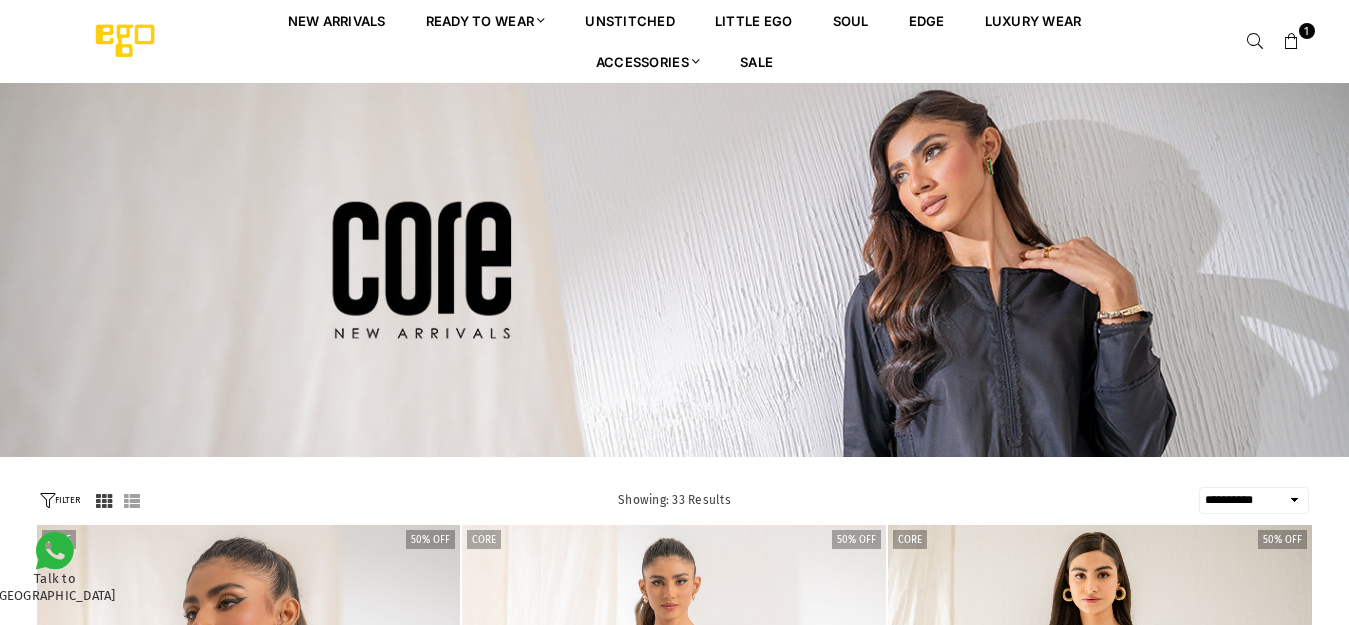 select on "**********" 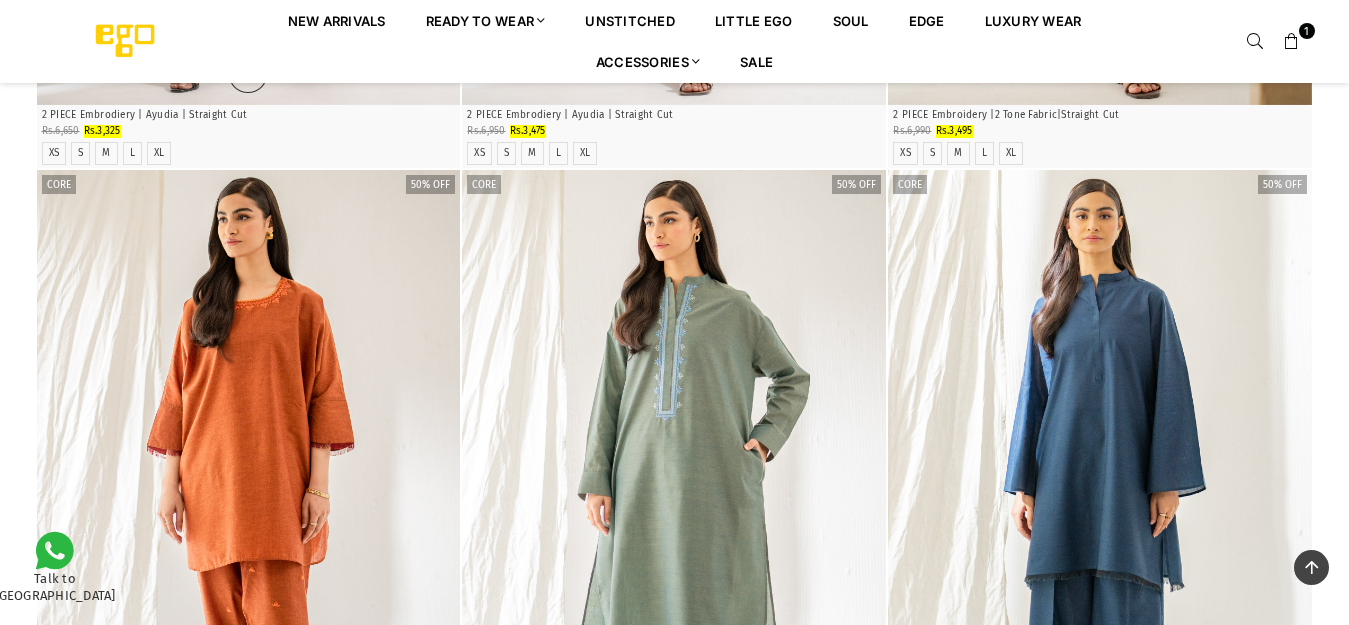 scroll, scrollTop: 1082, scrollLeft: 0, axis: vertical 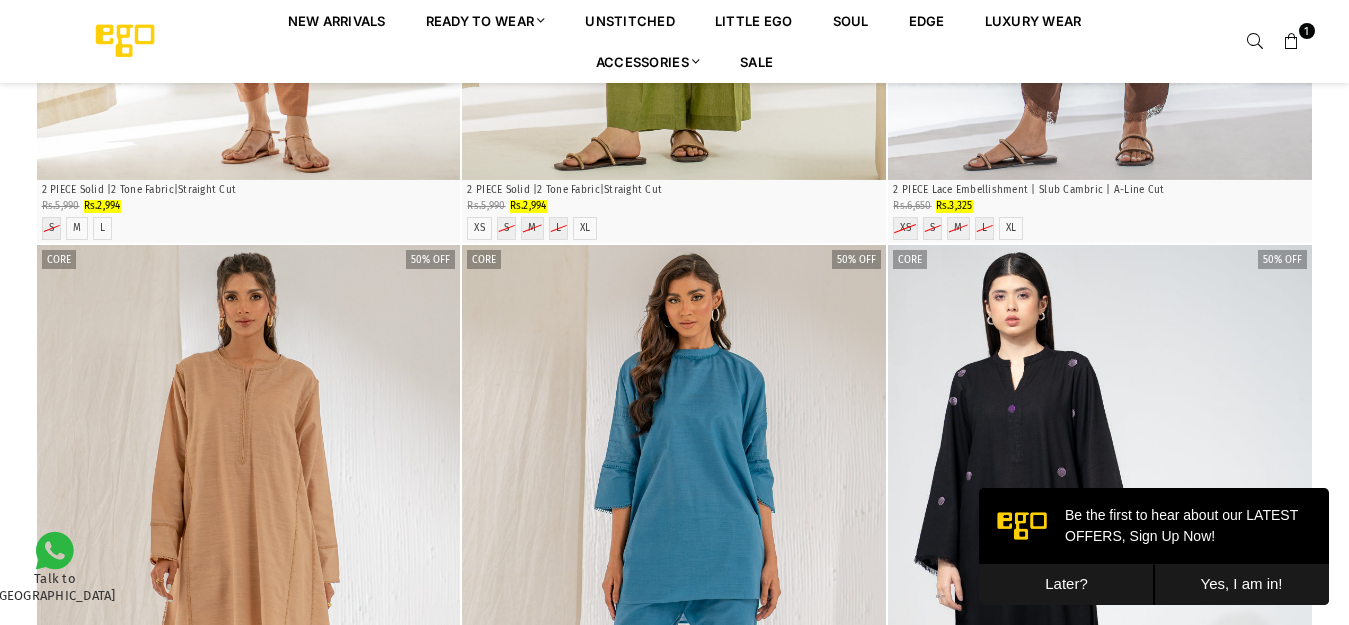 click on "Later?" at bounding box center [1066, 584] 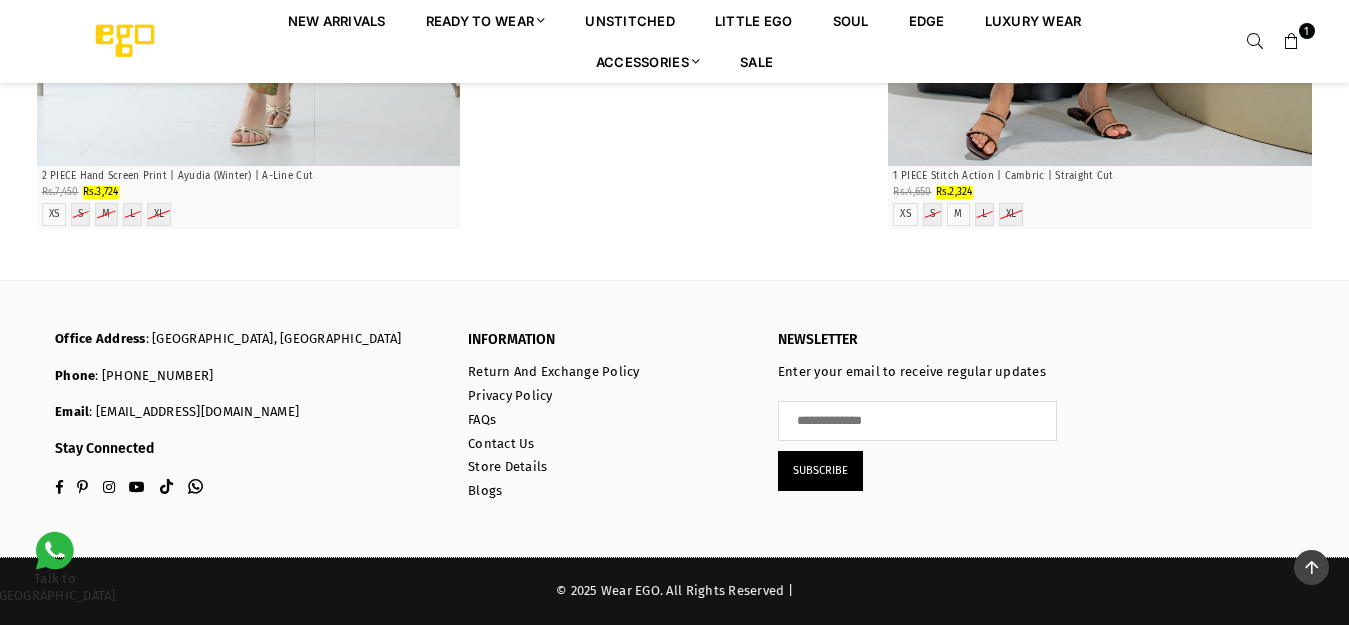 scroll, scrollTop: 6104, scrollLeft: 0, axis: vertical 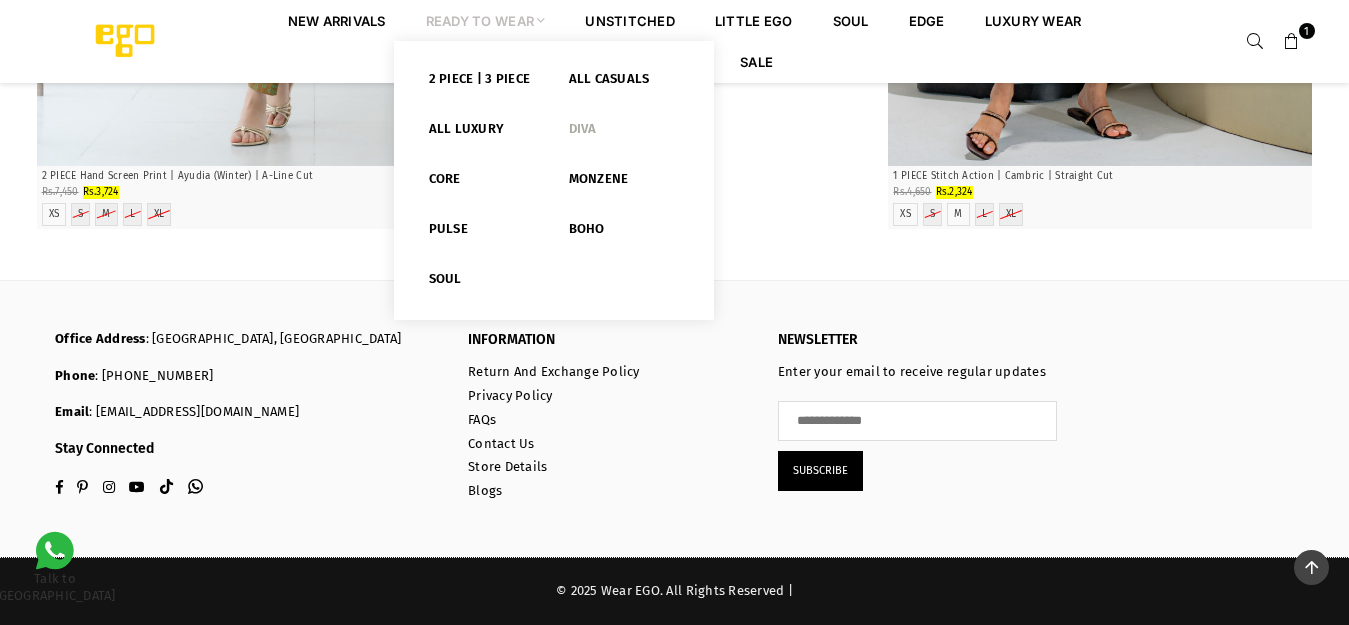 click on "Diva" at bounding box center (624, 133) 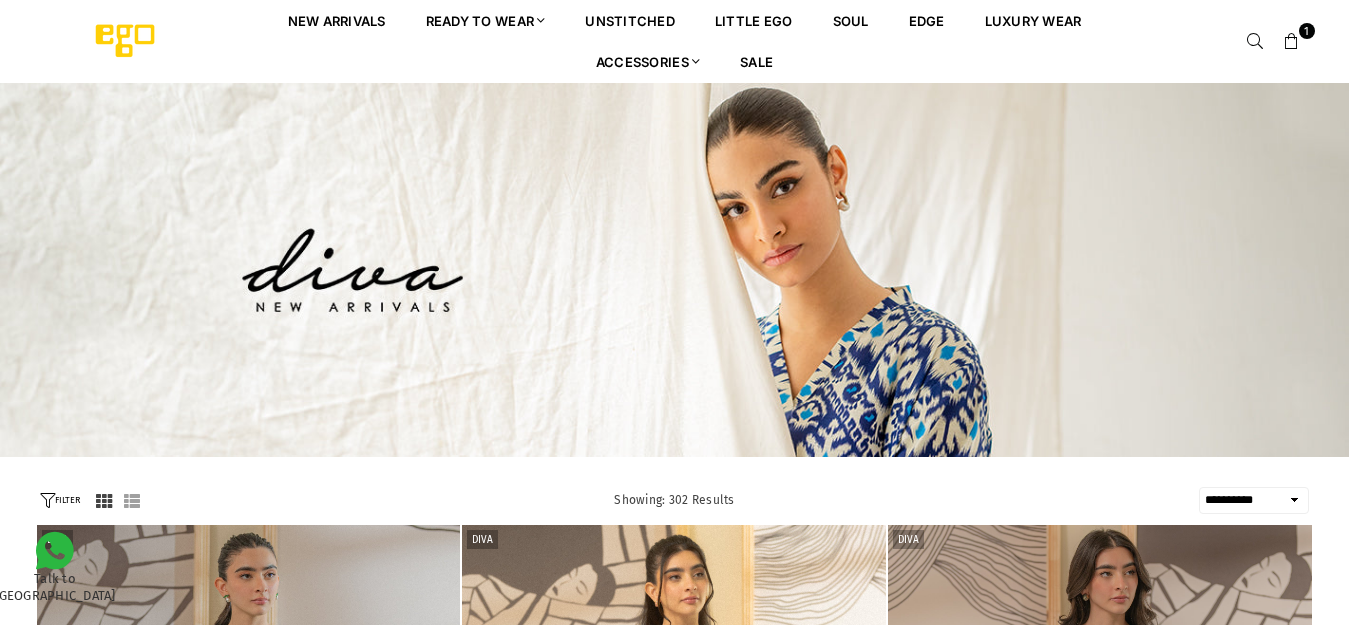 select on "**********" 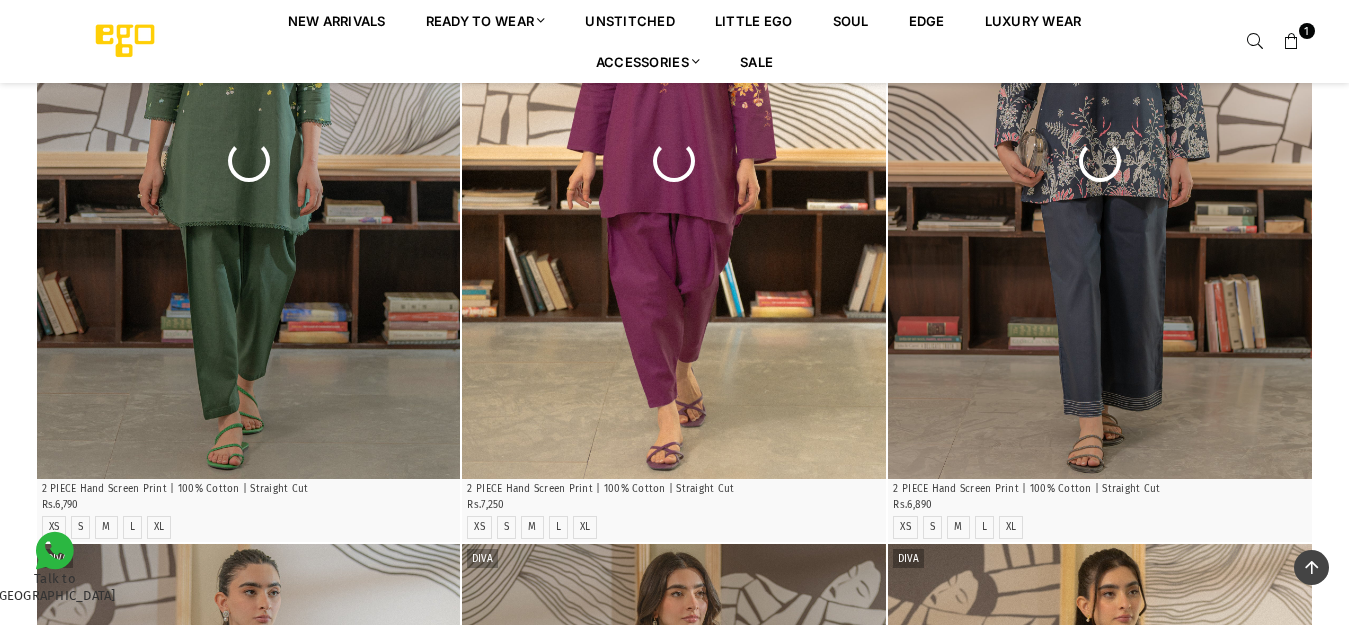 scroll, scrollTop: 682, scrollLeft: 0, axis: vertical 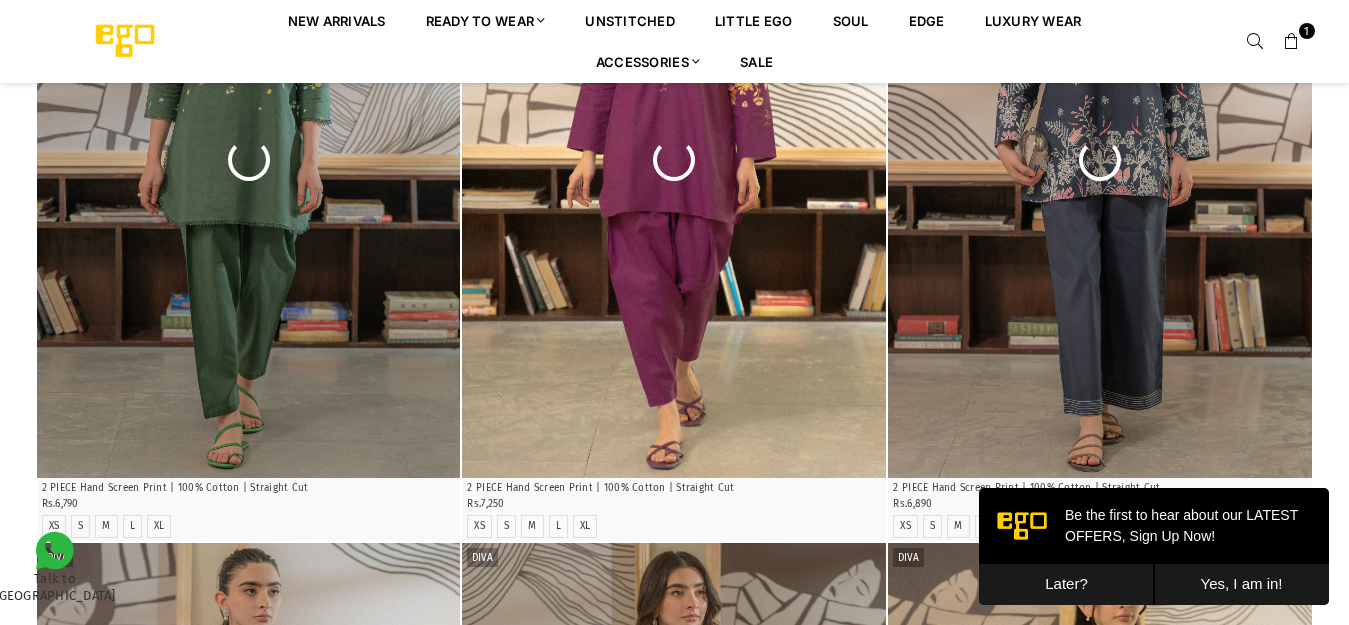click on "Later?" at bounding box center (1066, 584) 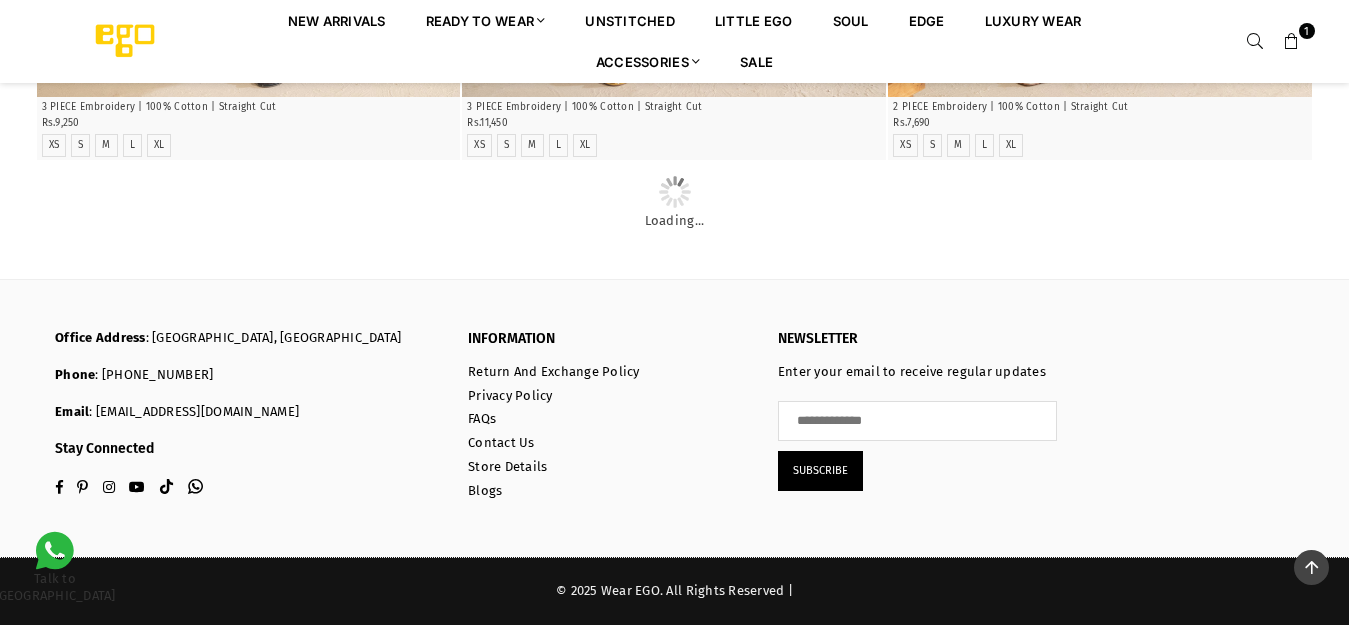scroll, scrollTop: 6114, scrollLeft: 0, axis: vertical 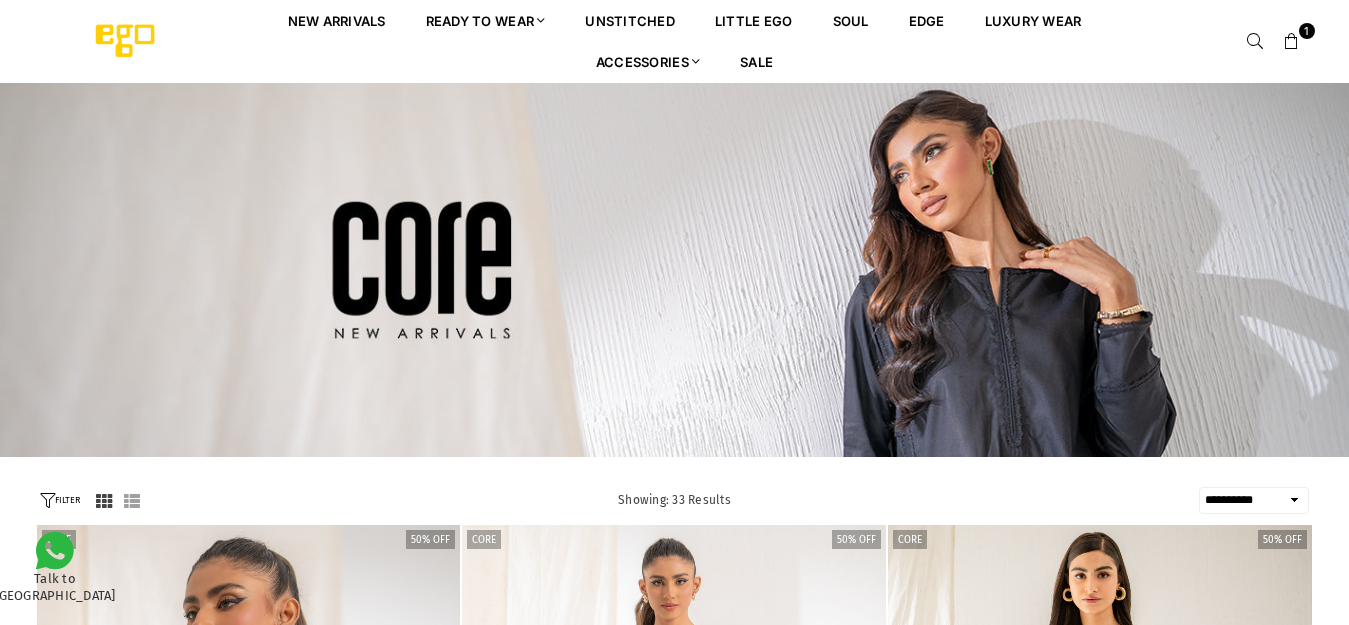 select on "**********" 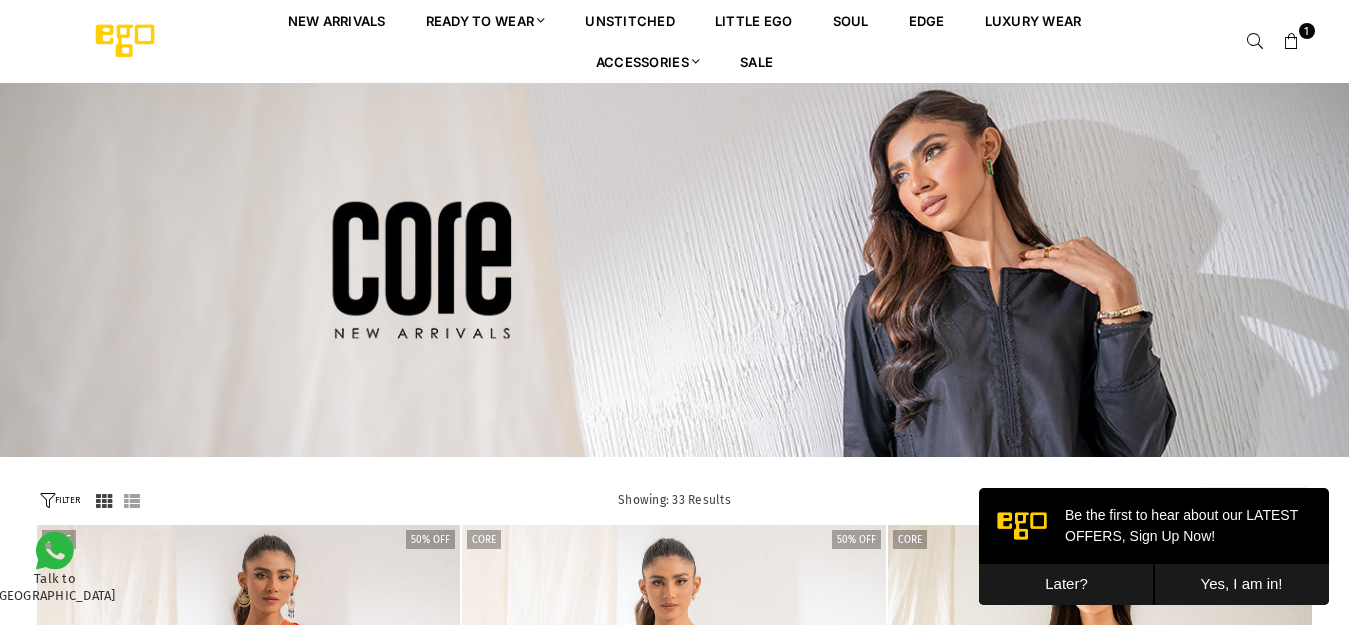 scroll, scrollTop: 0, scrollLeft: 0, axis: both 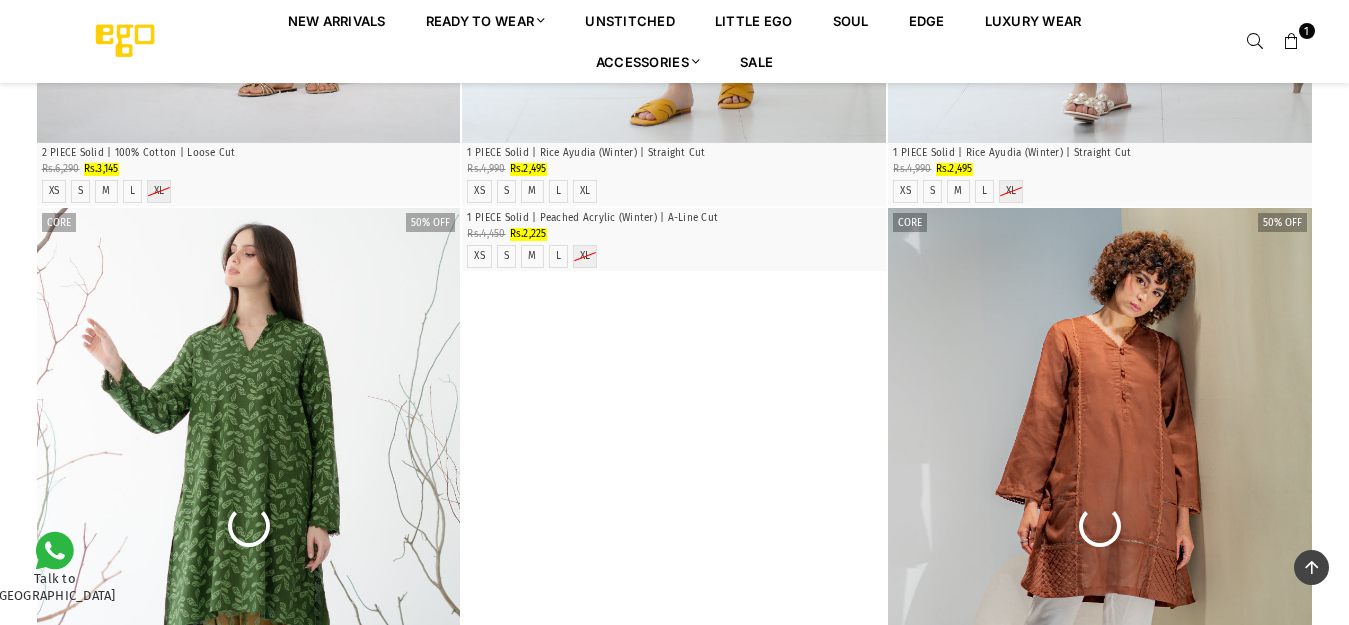 click at bounding box center [249, -1324] 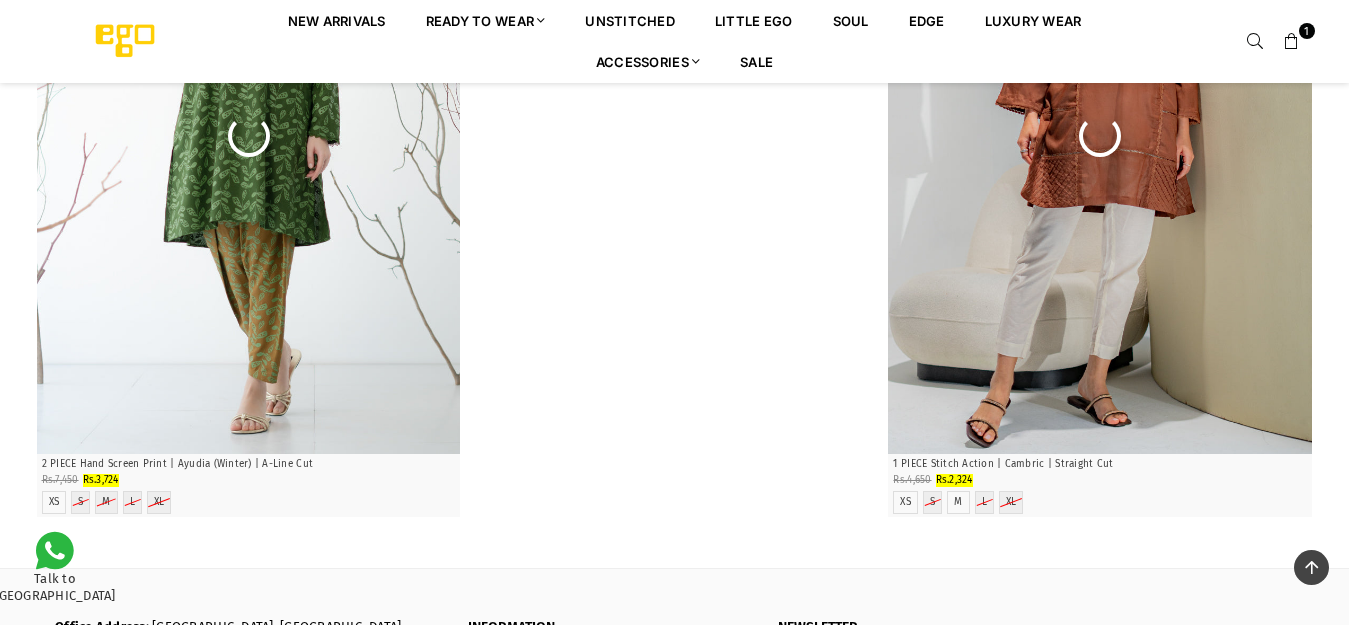 scroll, scrollTop: 5182, scrollLeft: 0, axis: vertical 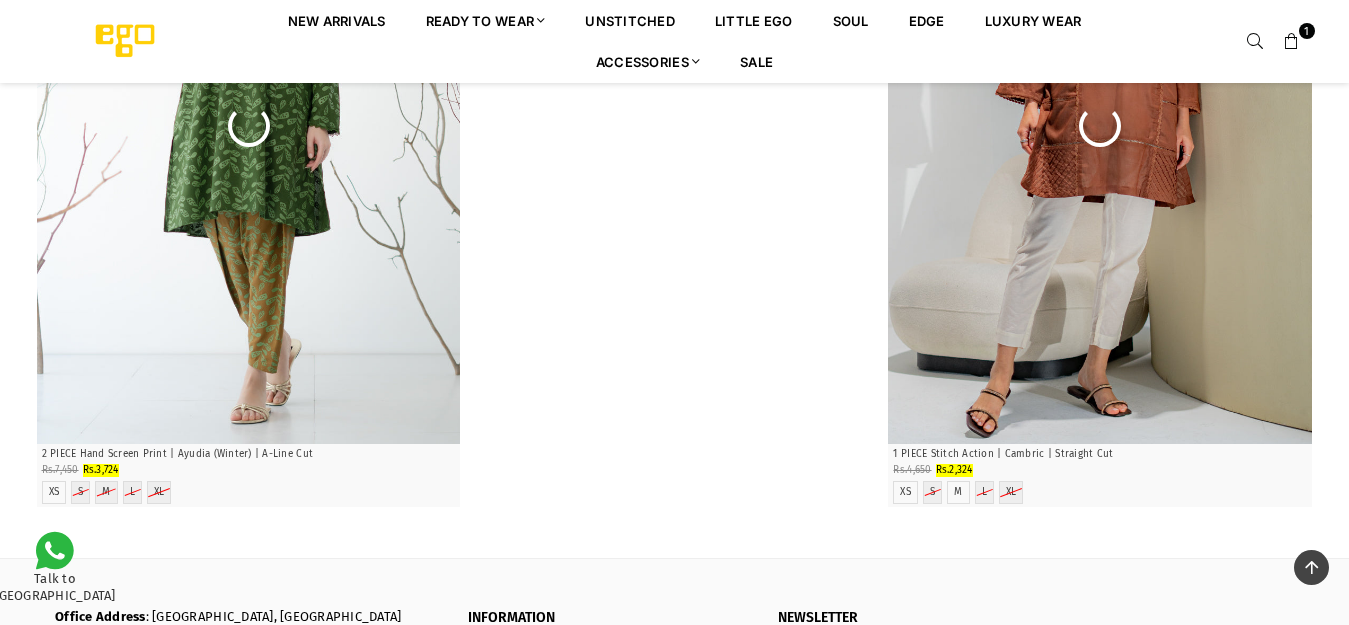 click at bounding box center (1256, 42) 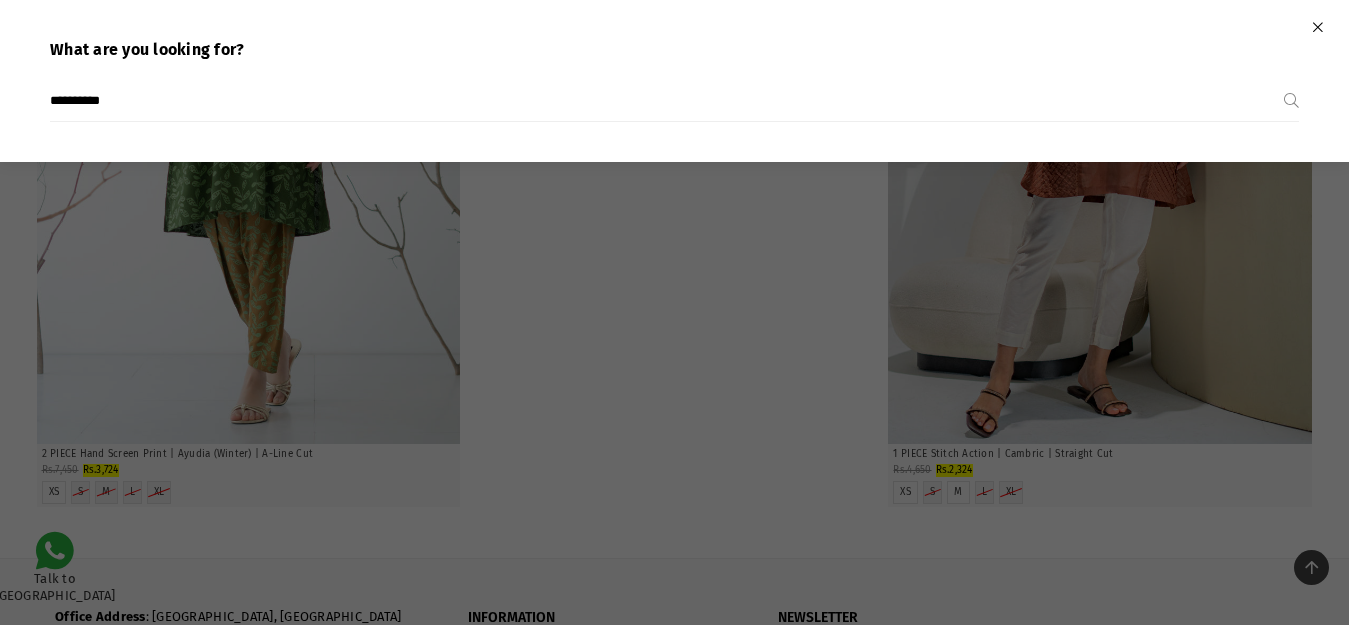 type on "**********" 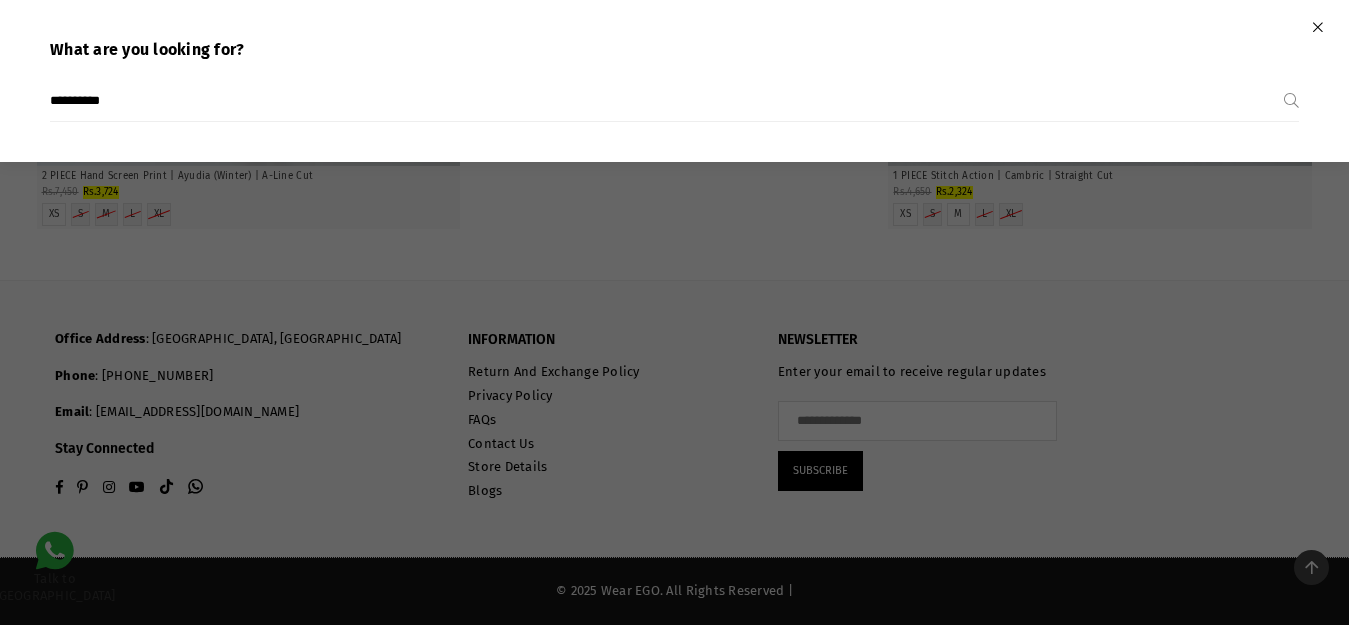 scroll, scrollTop: 6682, scrollLeft: 0, axis: vertical 